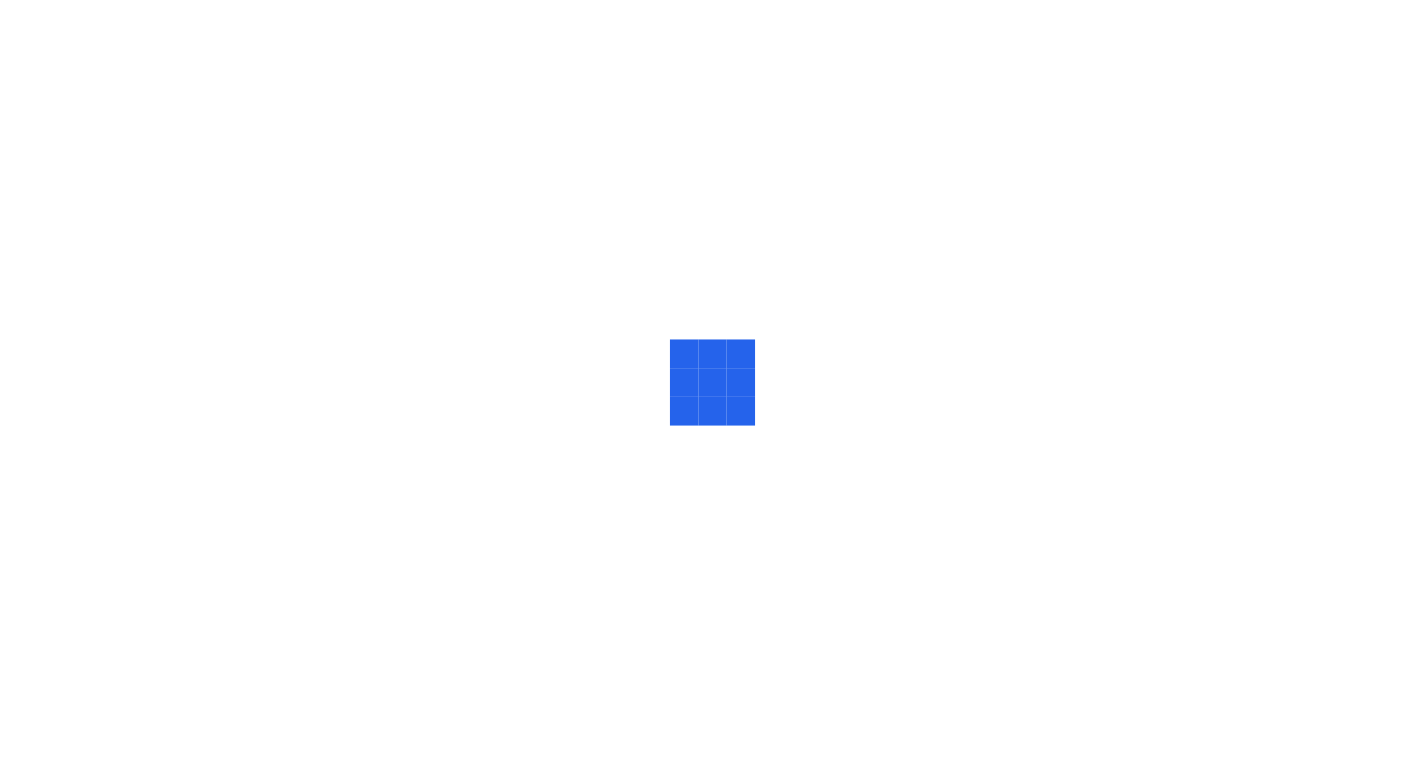 scroll, scrollTop: 0, scrollLeft: 0, axis: both 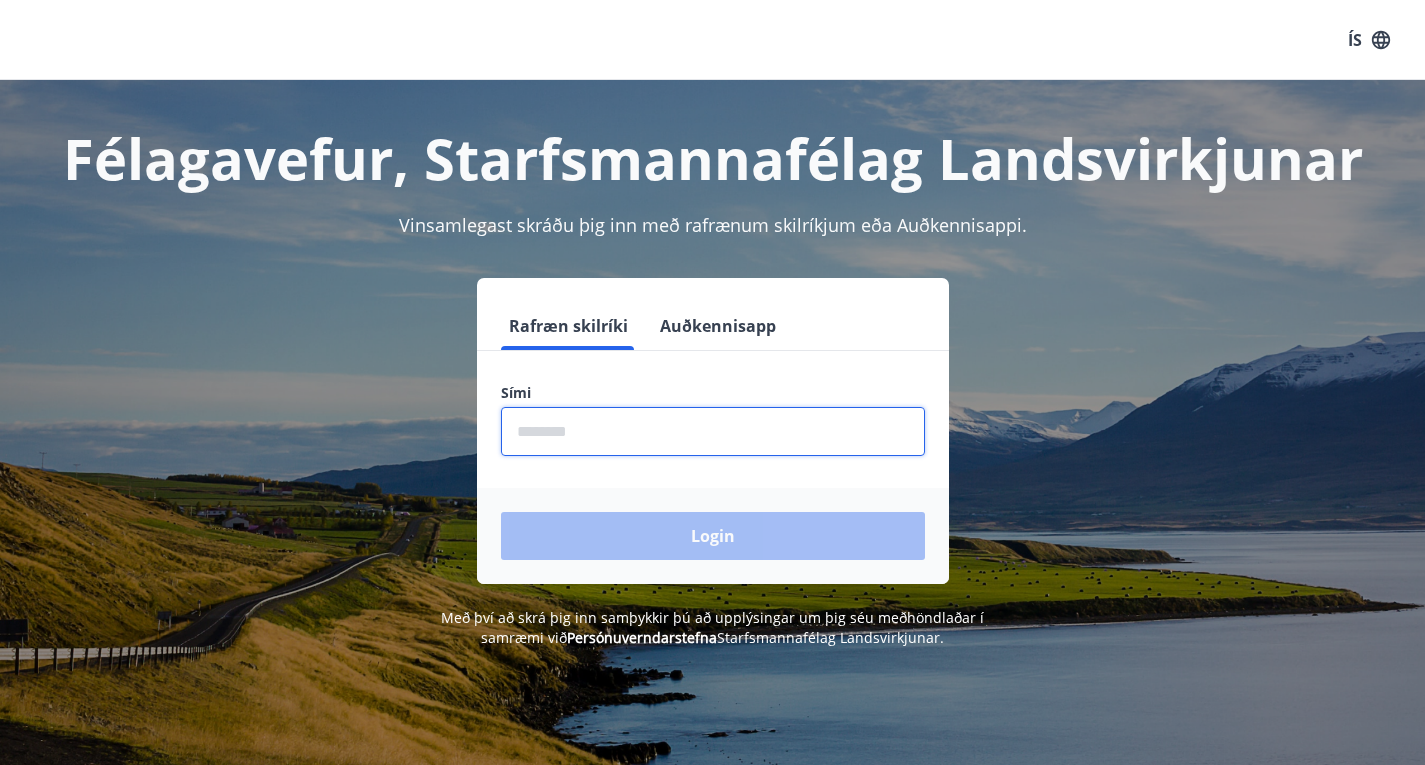 click at bounding box center (713, 431) 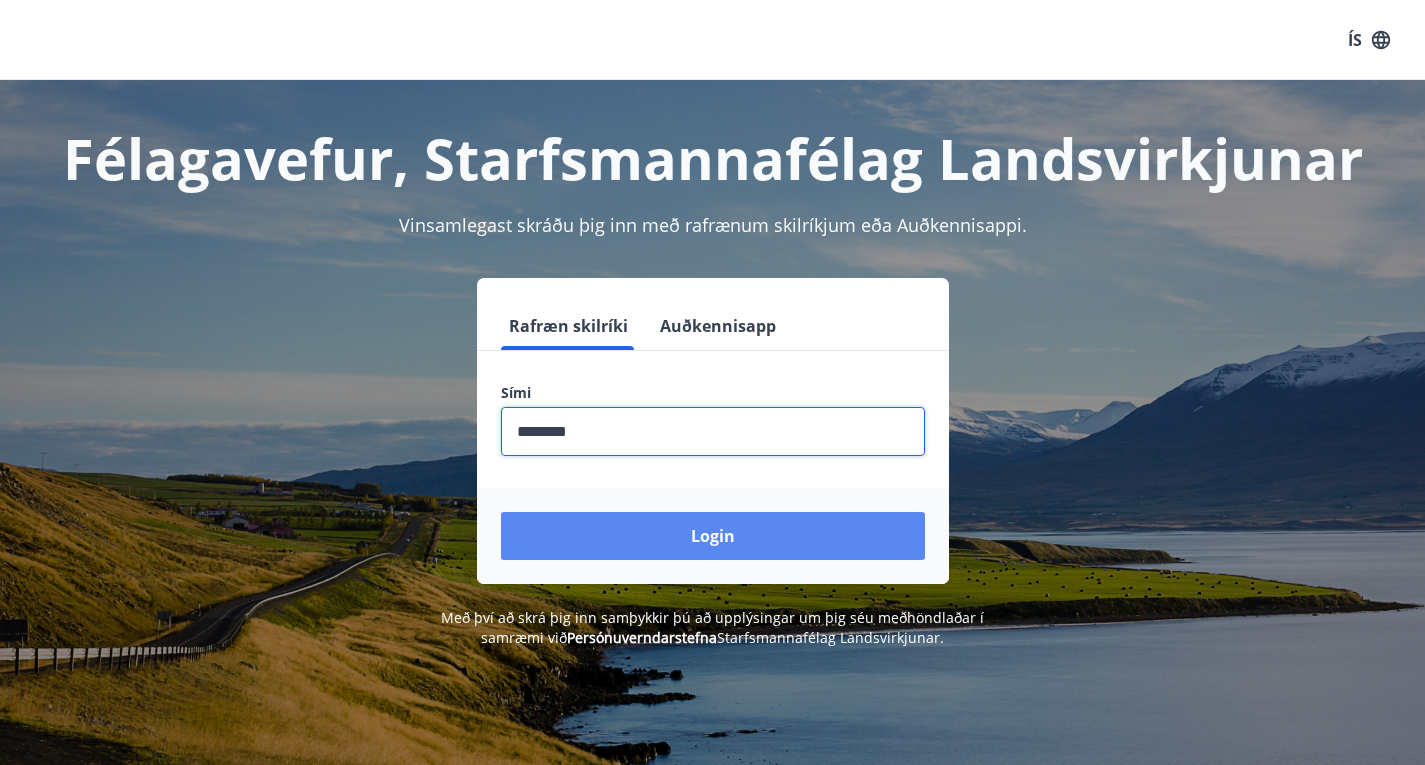 type on "********" 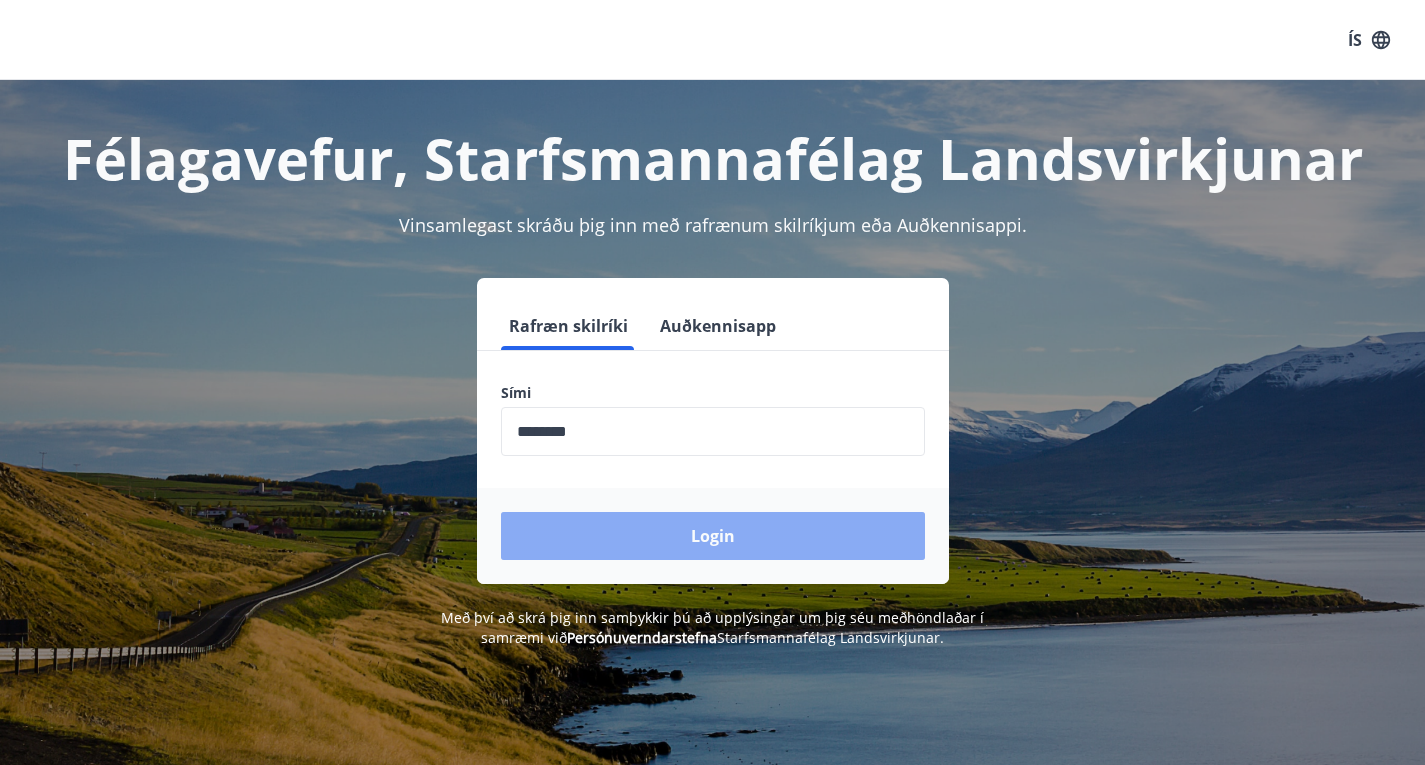 click on "Login" at bounding box center [713, 536] 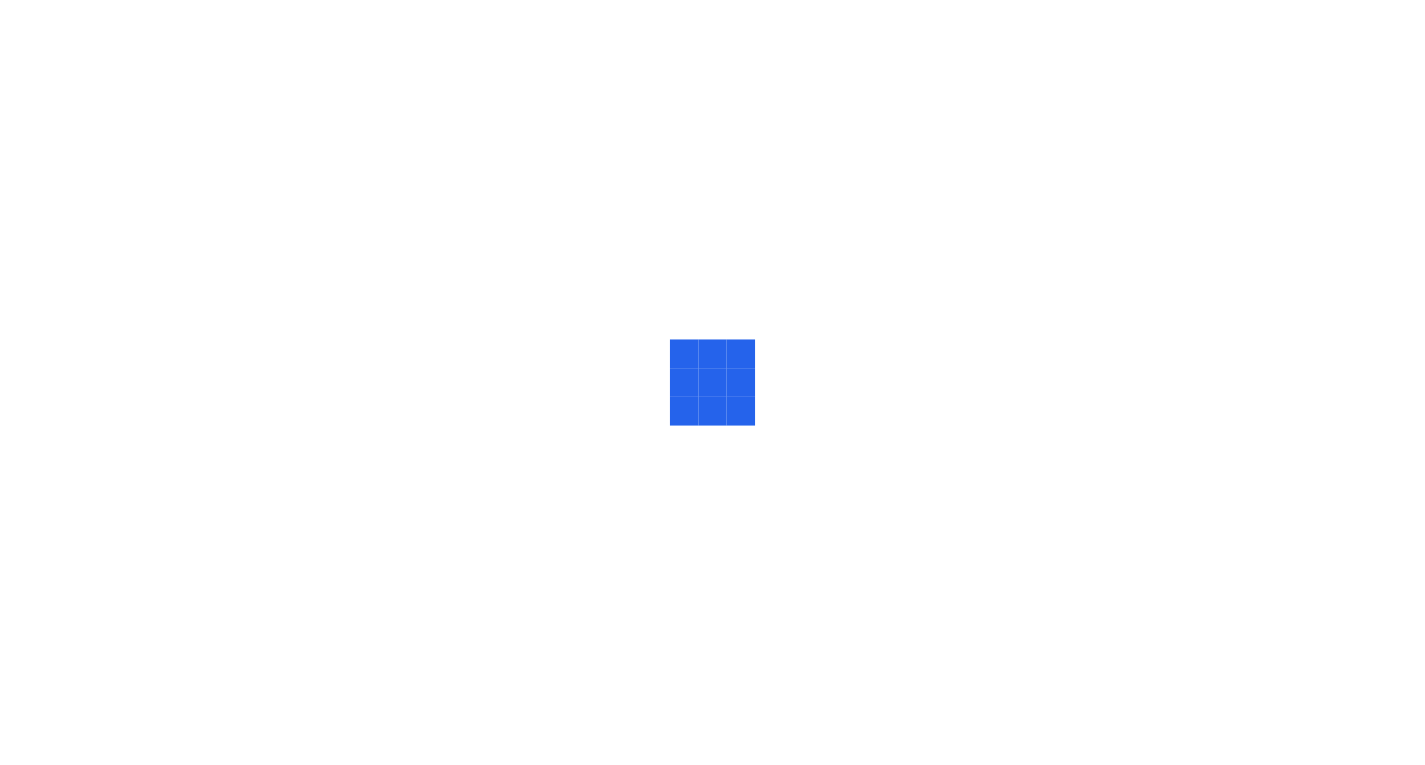 scroll, scrollTop: 0, scrollLeft: 0, axis: both 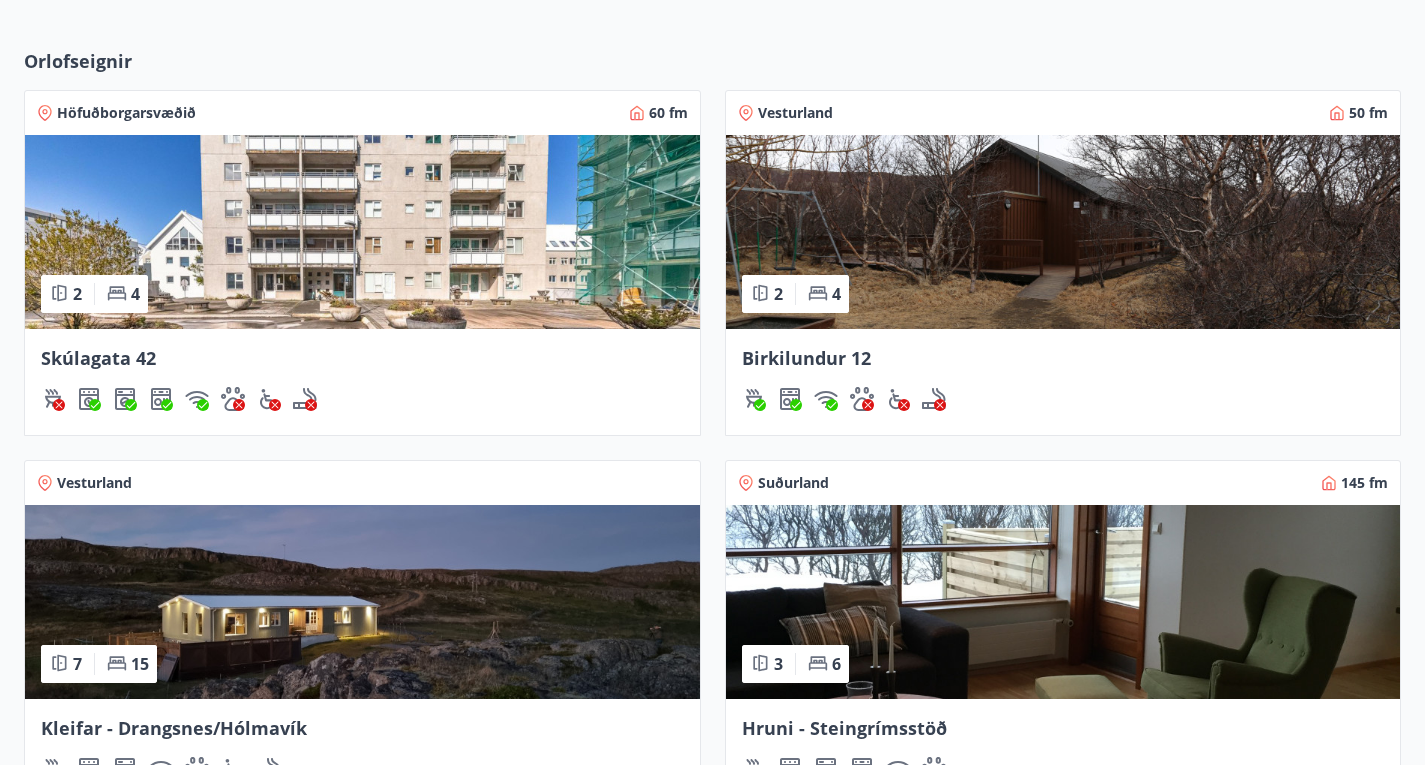 click on "Sjá framboð orlofseigna" at bounding box center (138, 854) 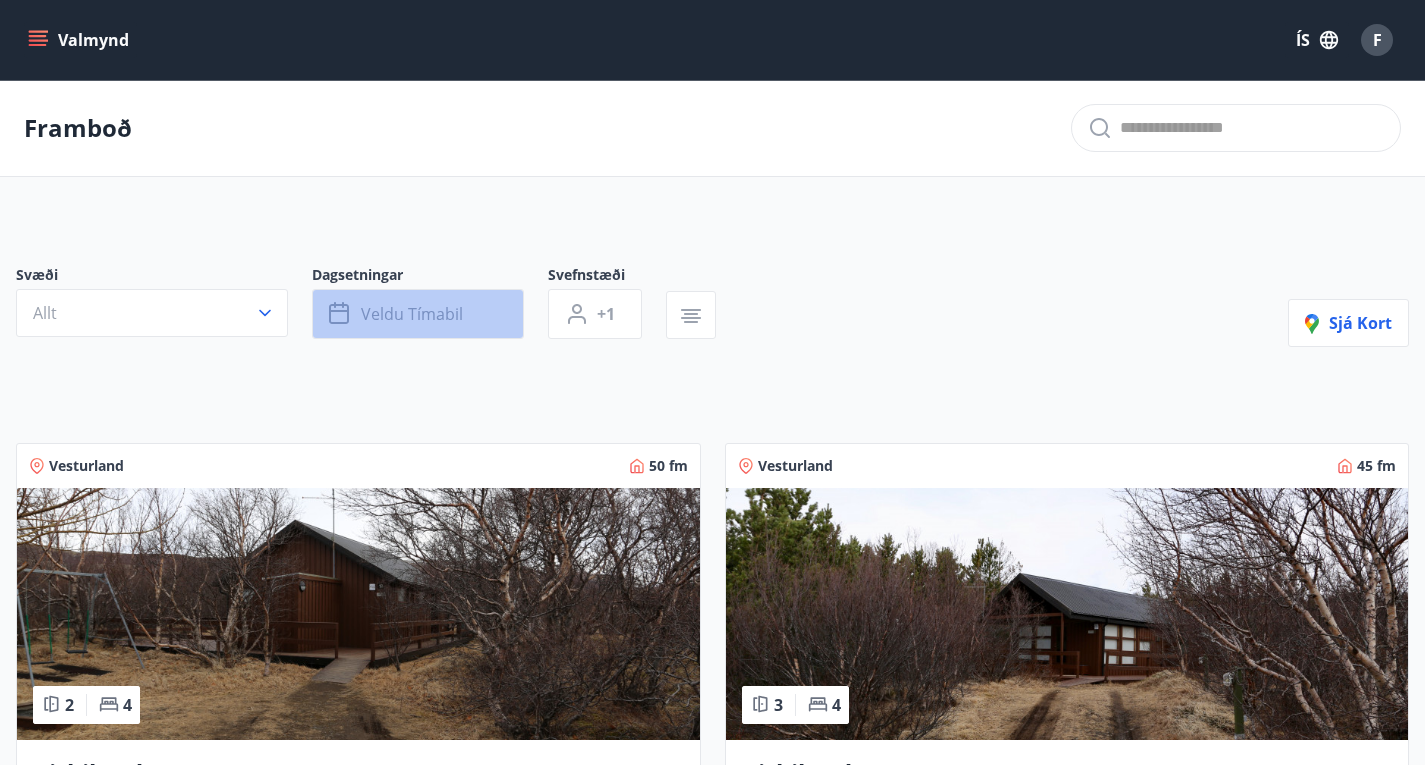 click on "Veldu tímabil" at bounding box center [418, 314] 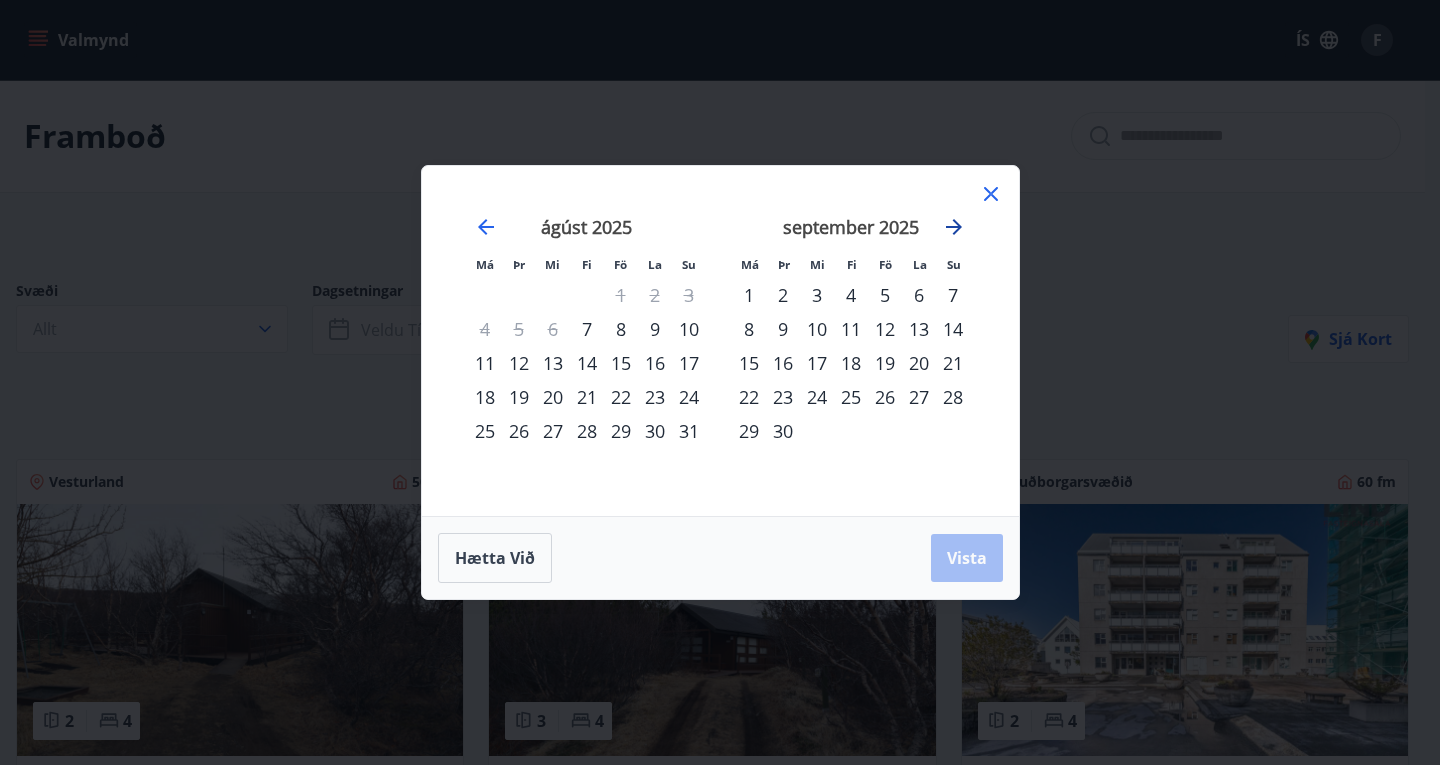 click 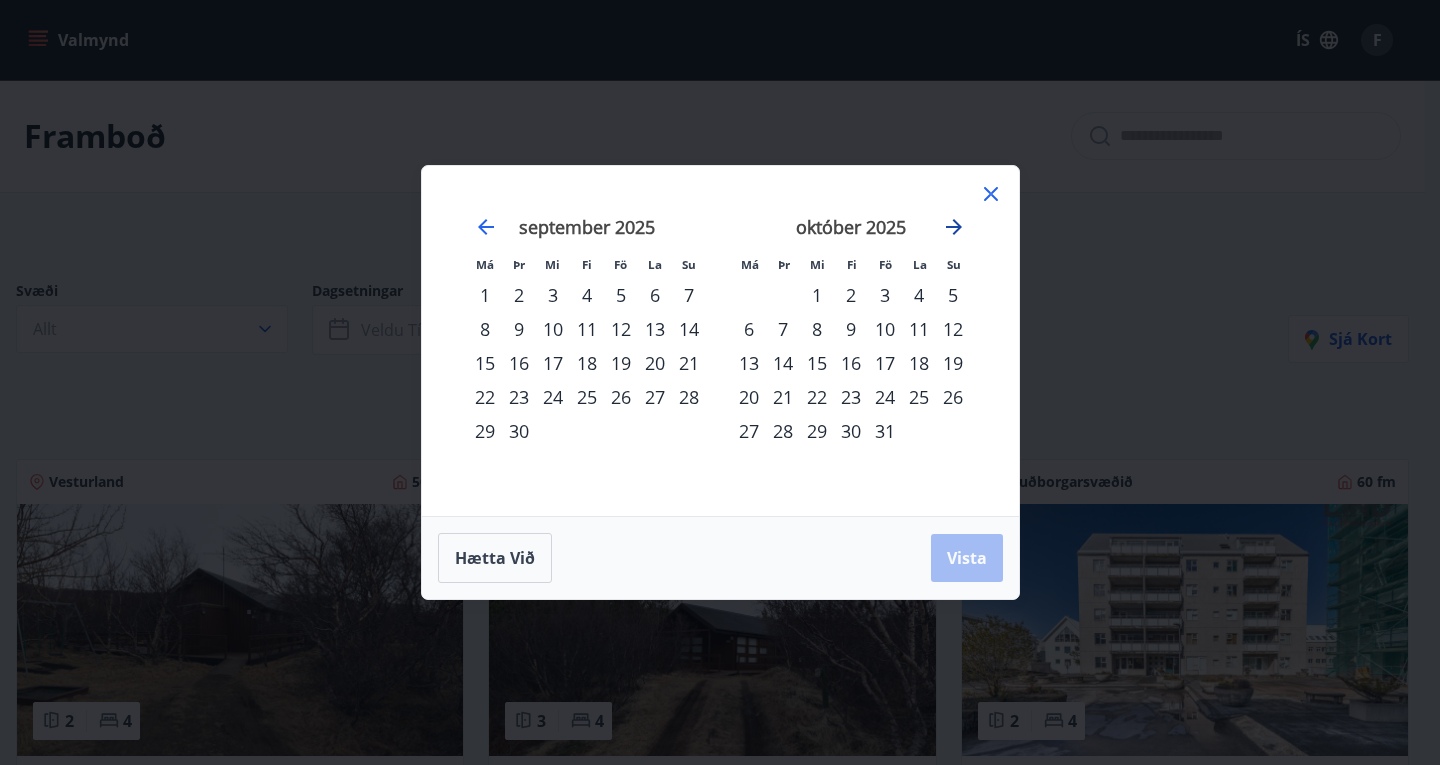 click 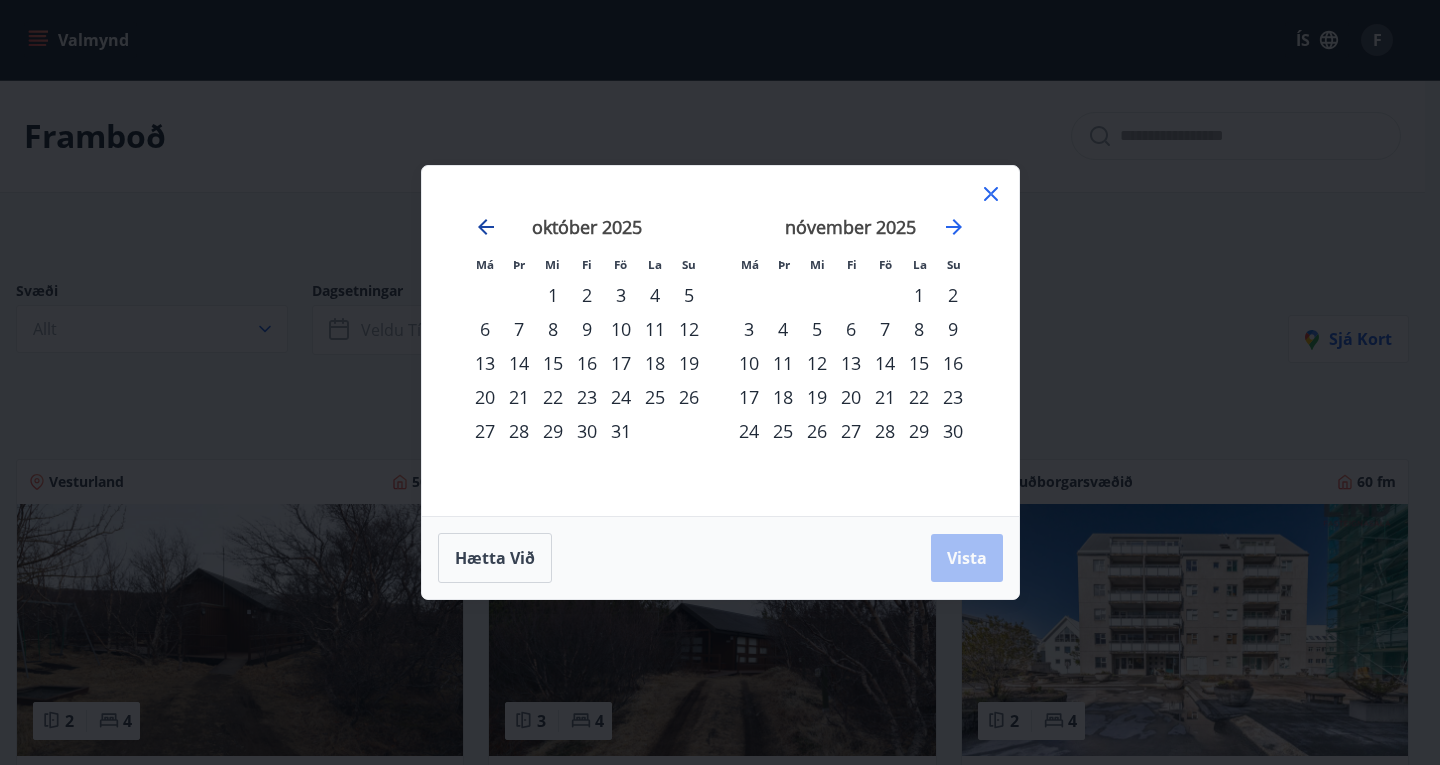 click 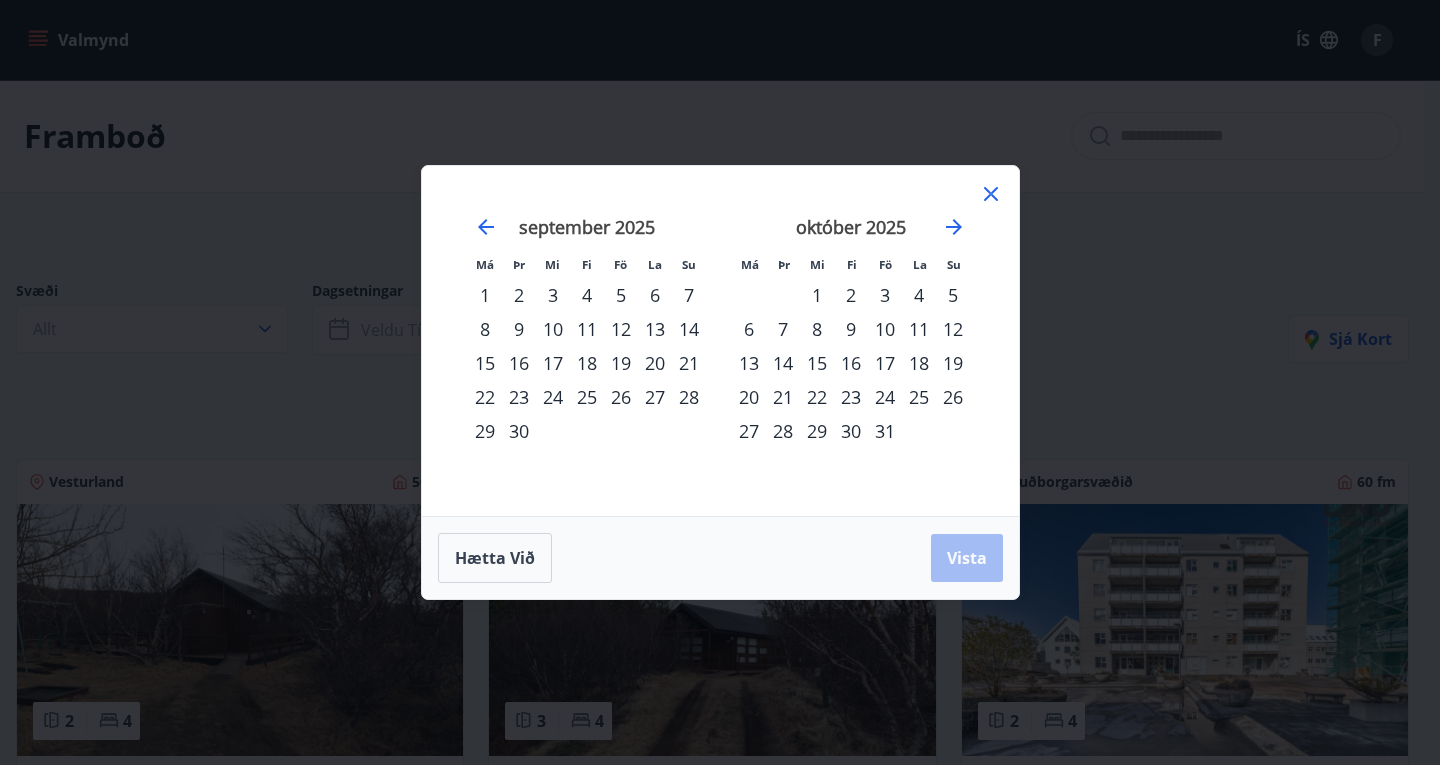 click on "24" at bounding box center (885, 397) 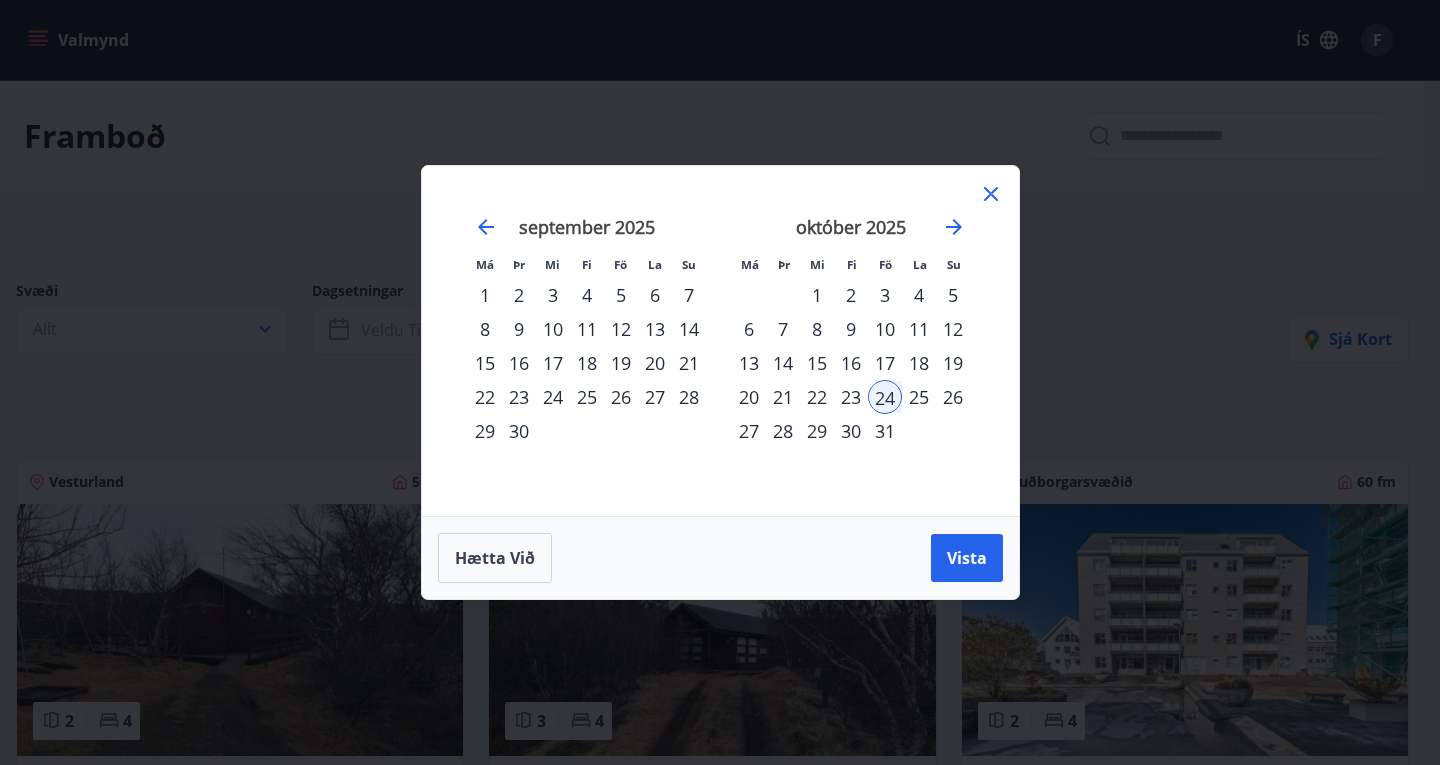 click on "28" at bounding box center [783, 431] 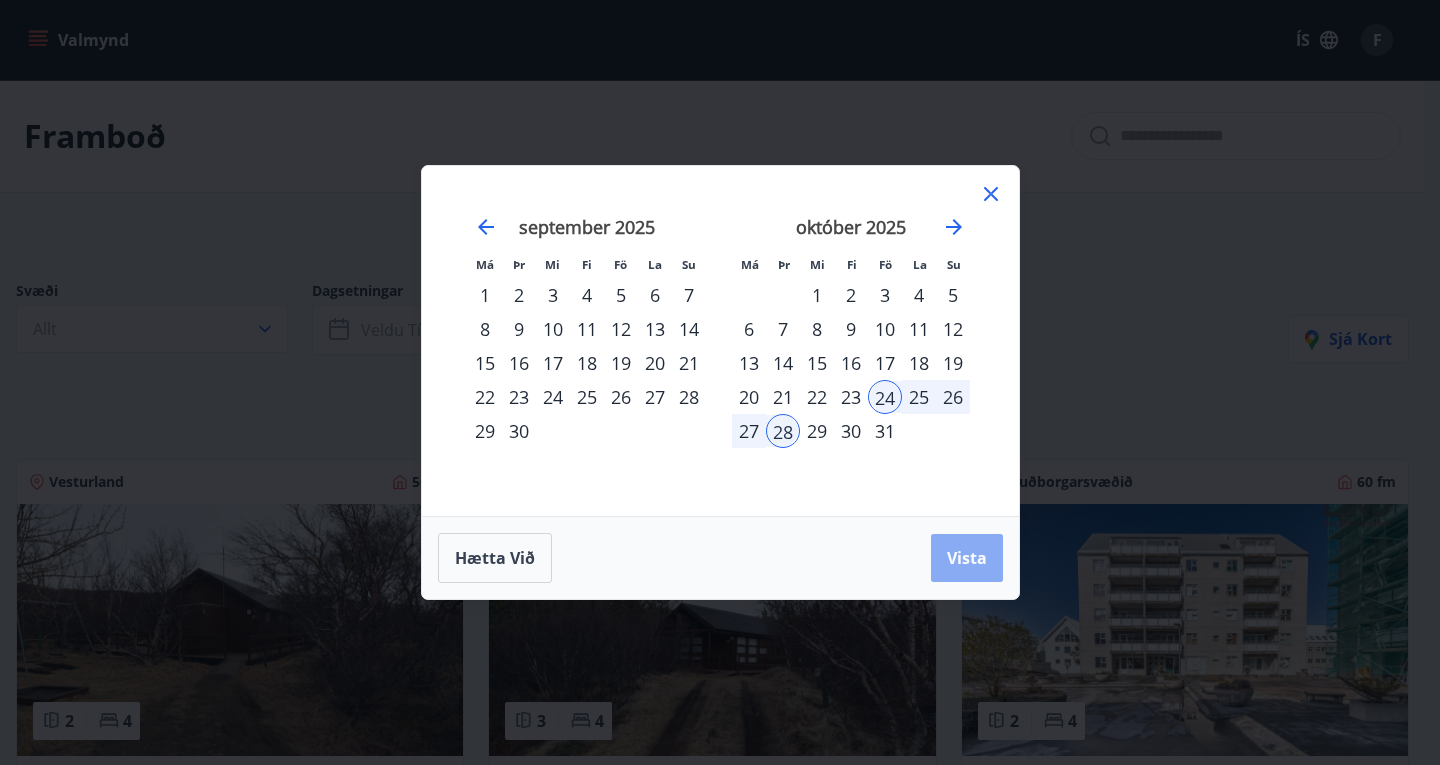 click on "Vista" at bounding box center [967, 558] 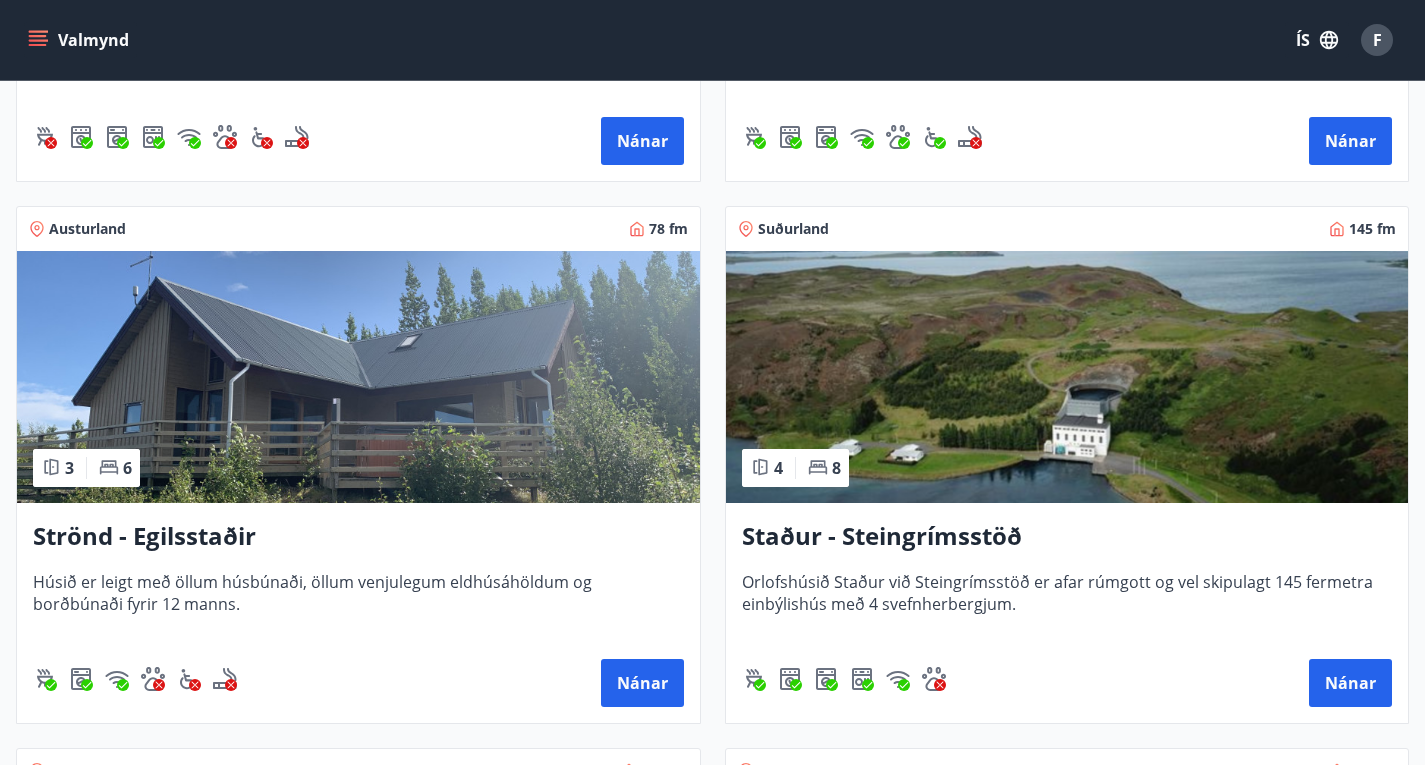 scroll, scrollTop: 1322, scrollLeft: 0, axis: vertical 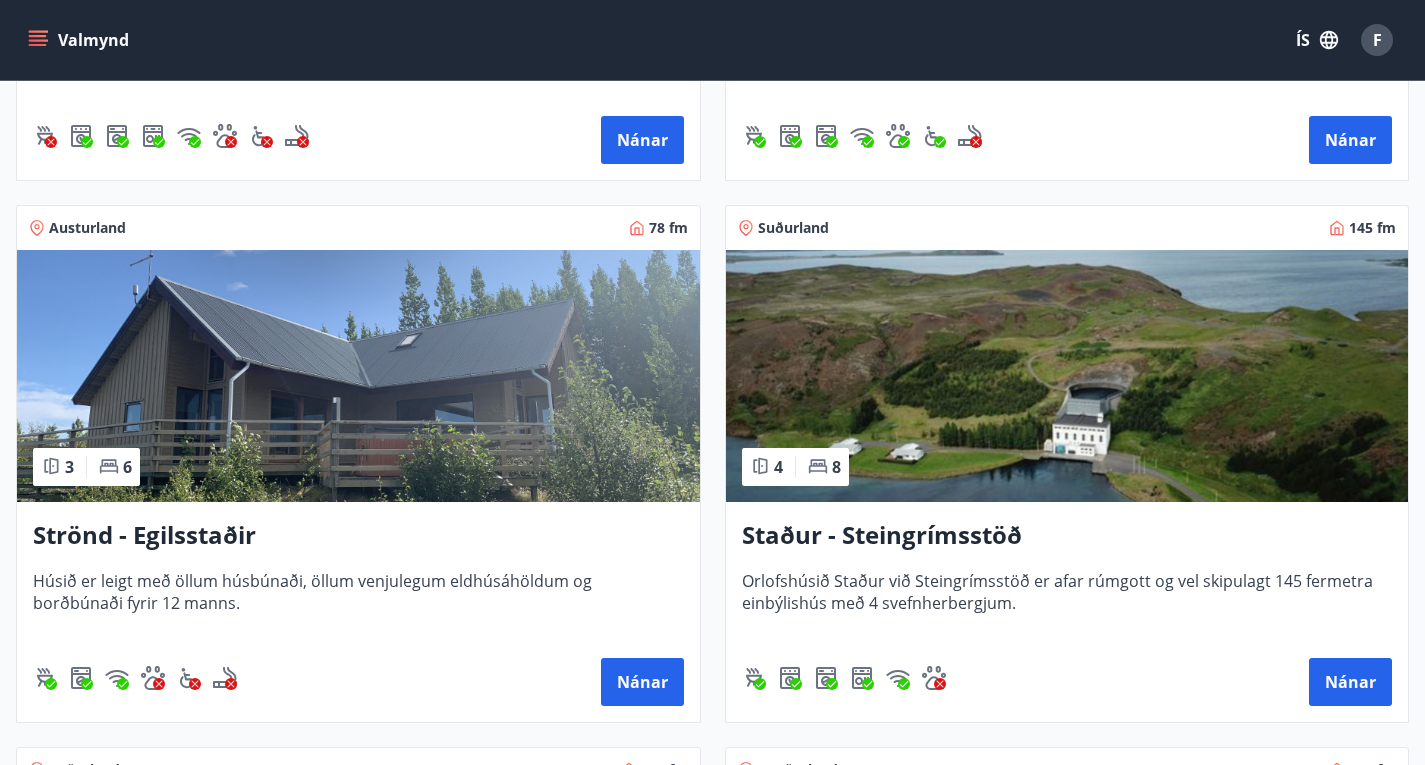 click on "Nánar" at bounding box center (642, 1224) 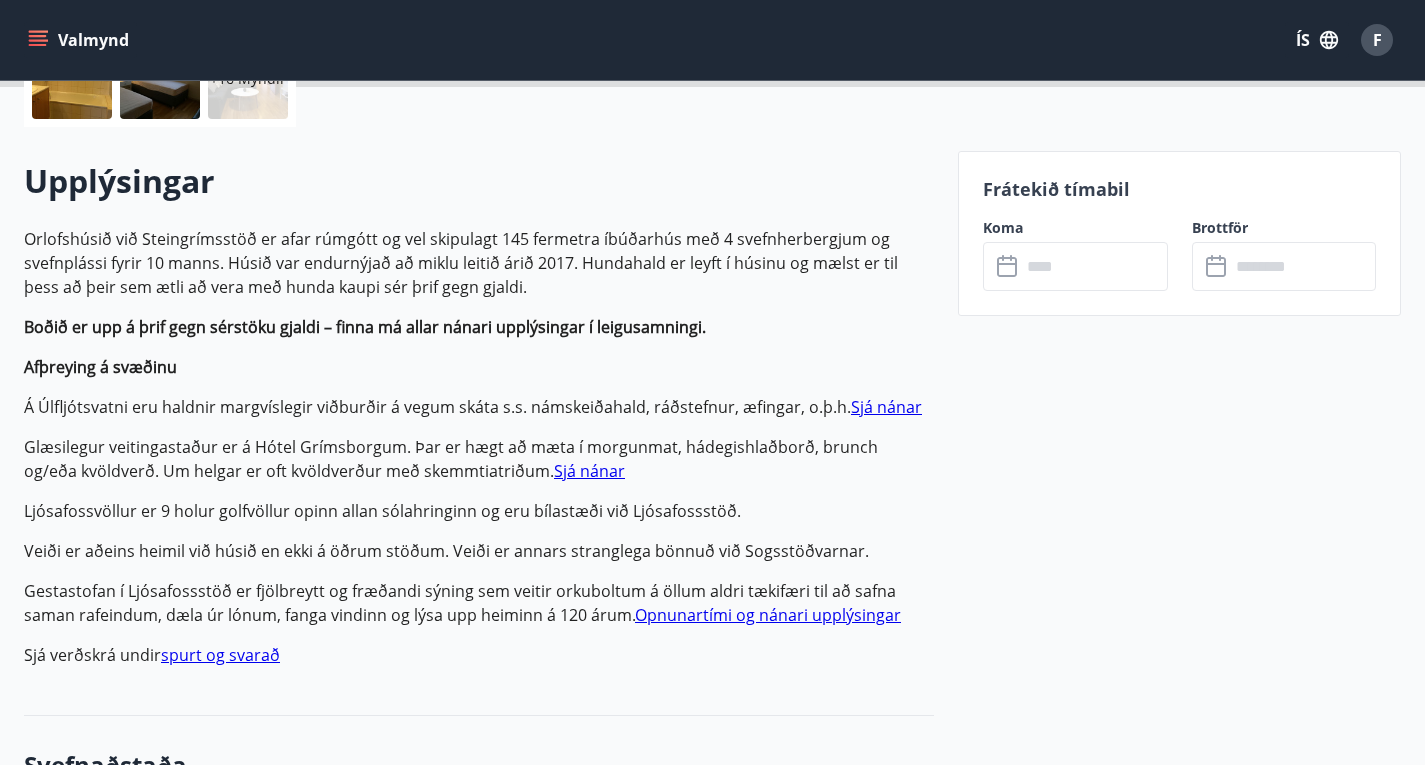 scroll, scrollTop: 515, scrollLeft: 0, axis: vertical 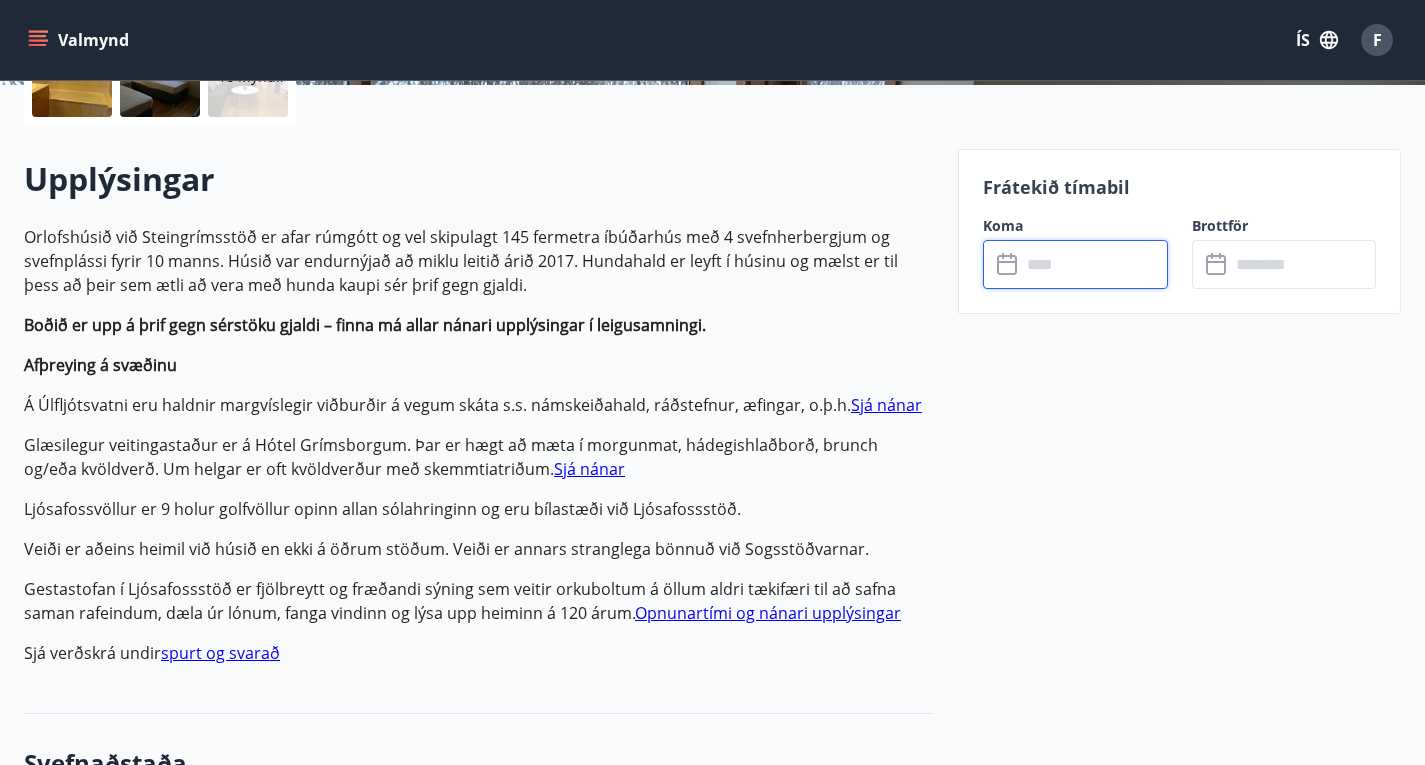 click at bounding box center [1094, 264] 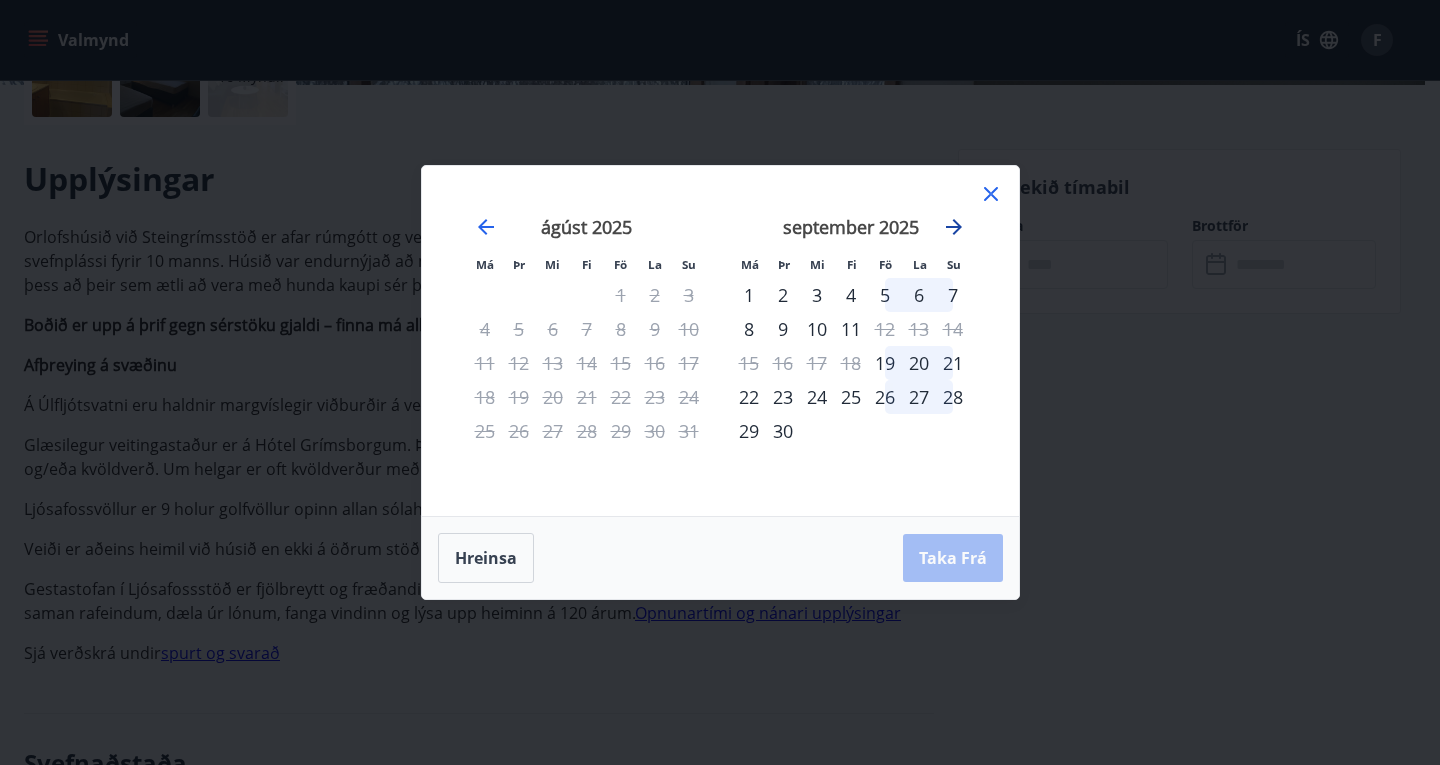 click 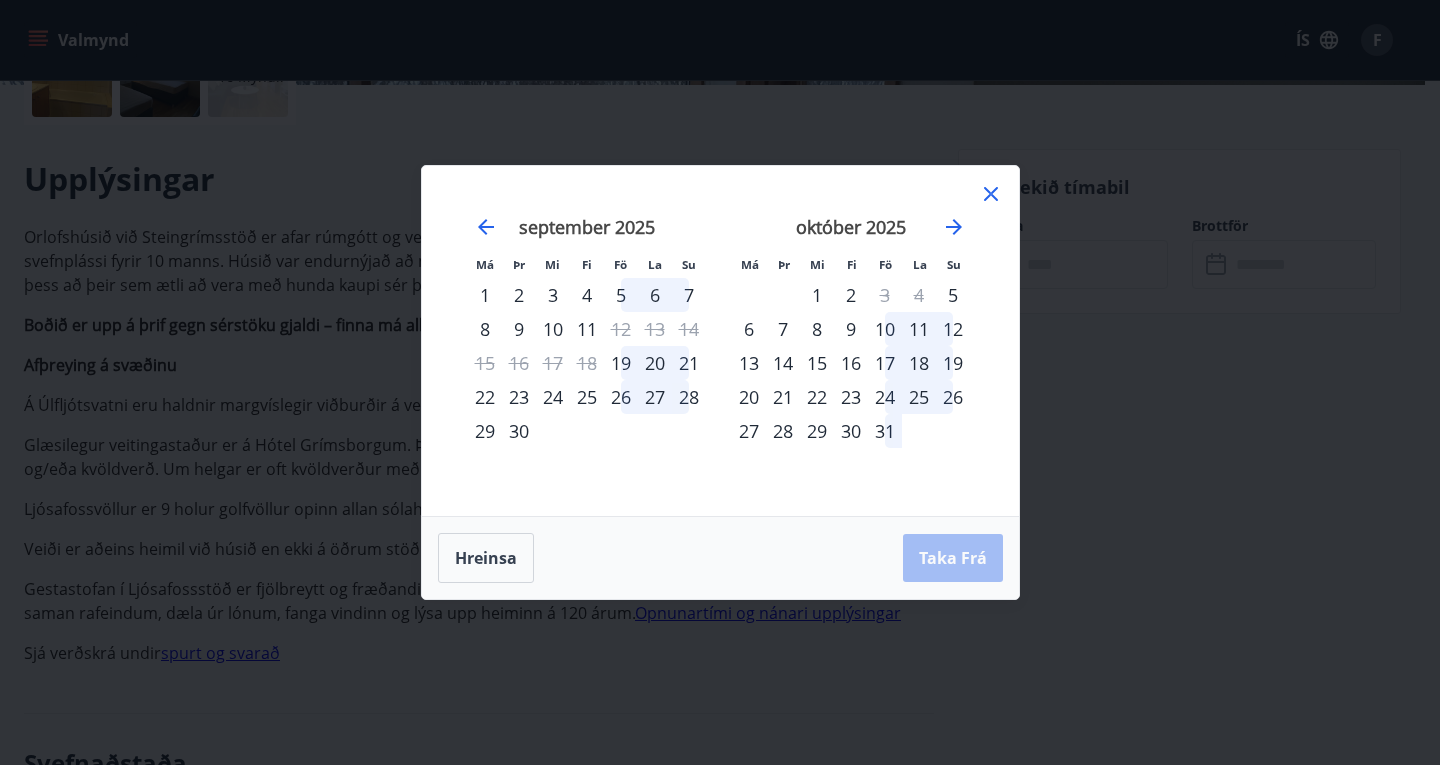 click on "24" at bounding box center [885, 397] 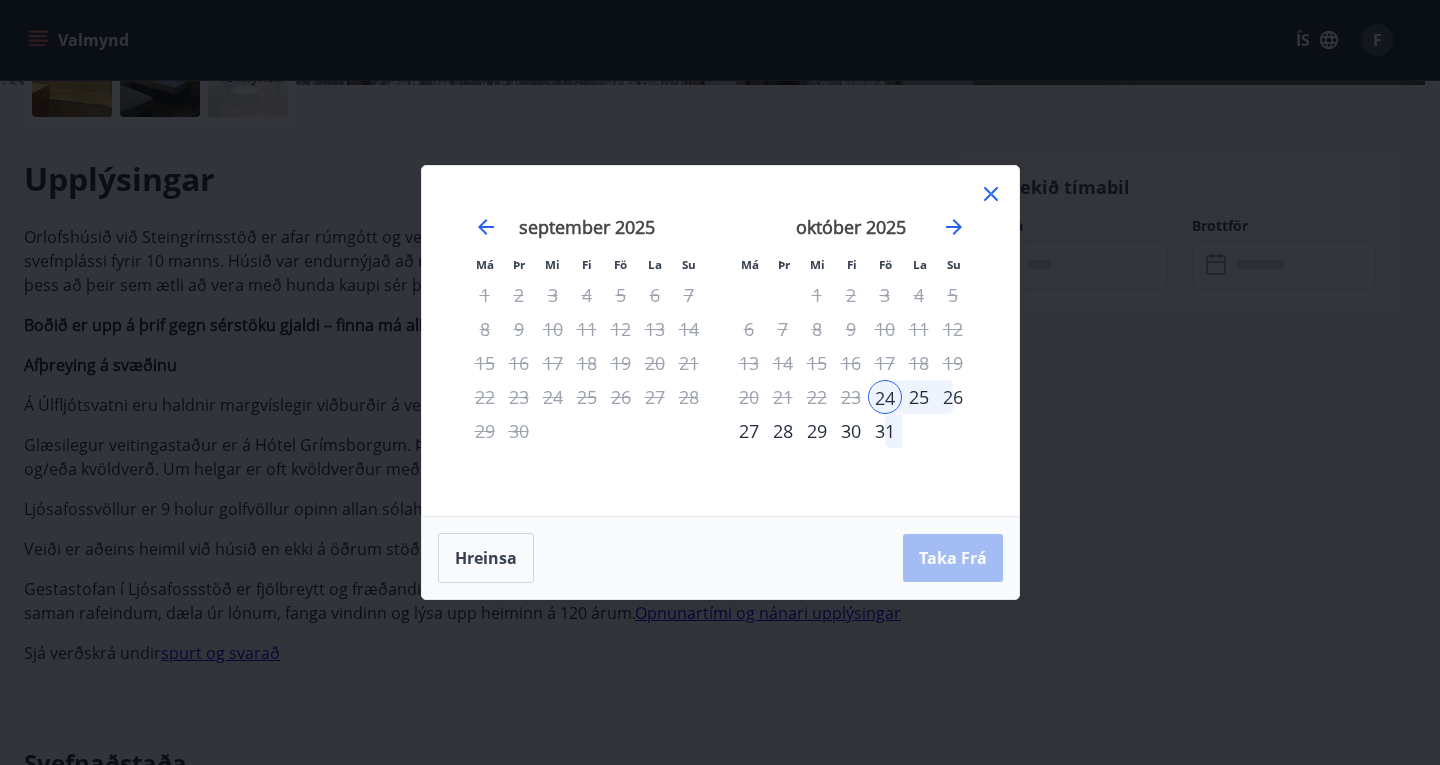 click on "28" at bounding box center (783, 431) 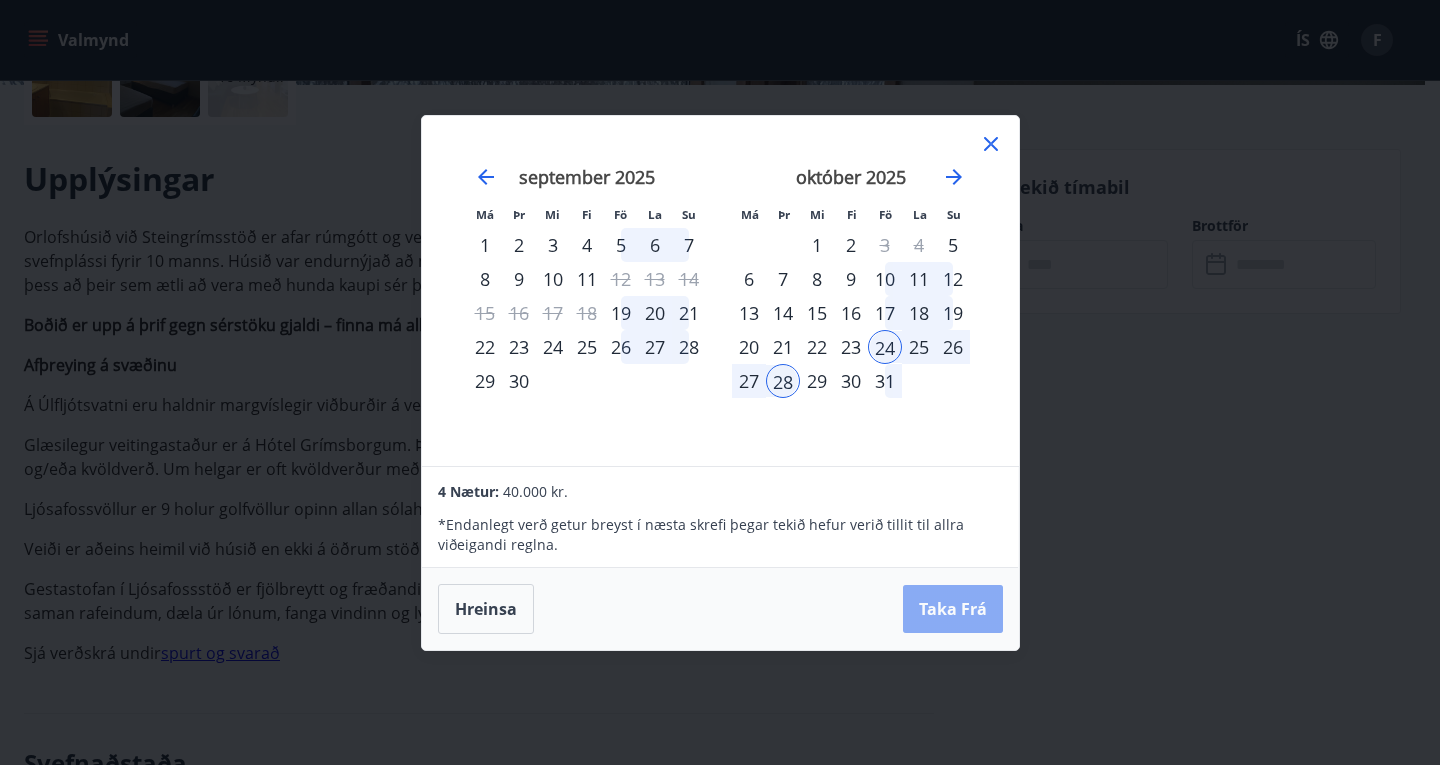 click on "Taka Frá" at bounding box center (953, 609) 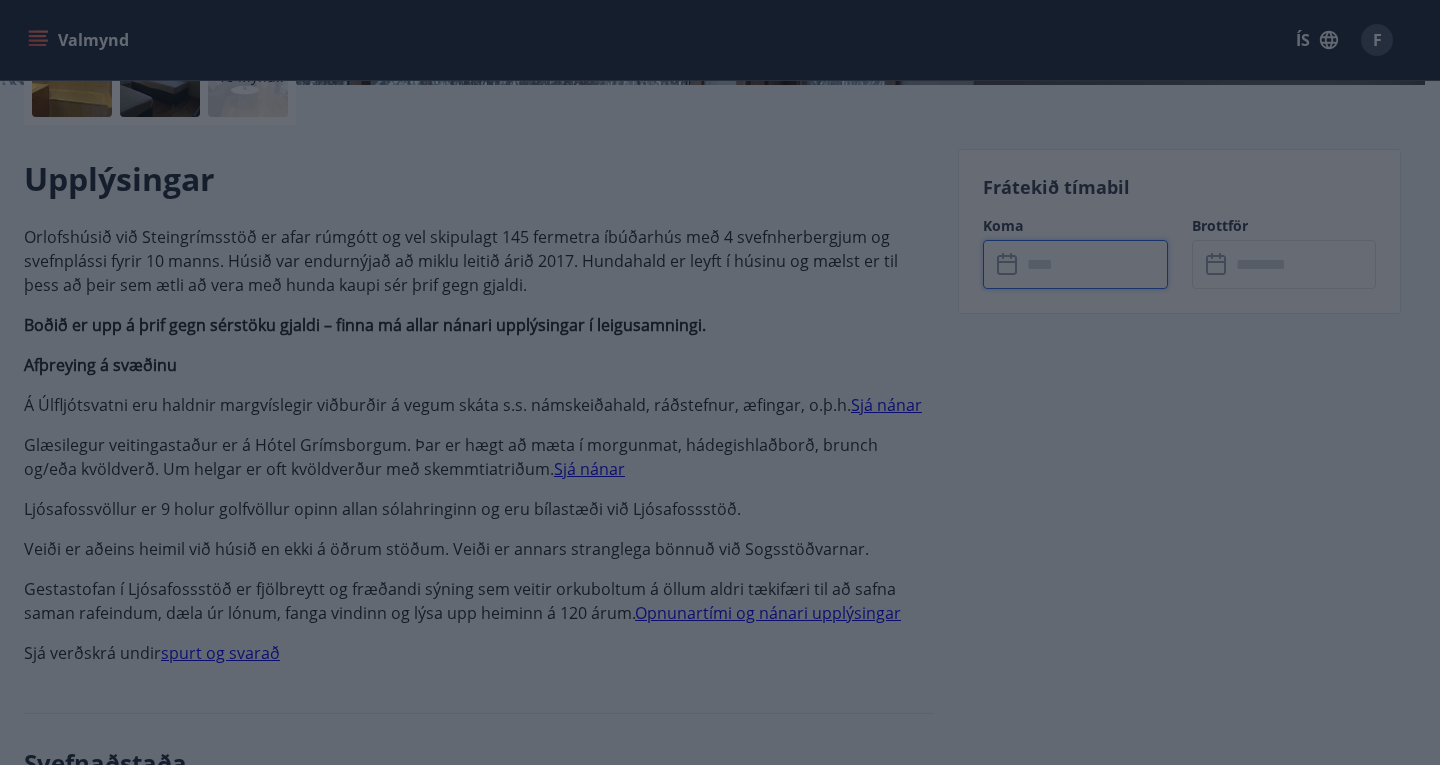 type on "******" 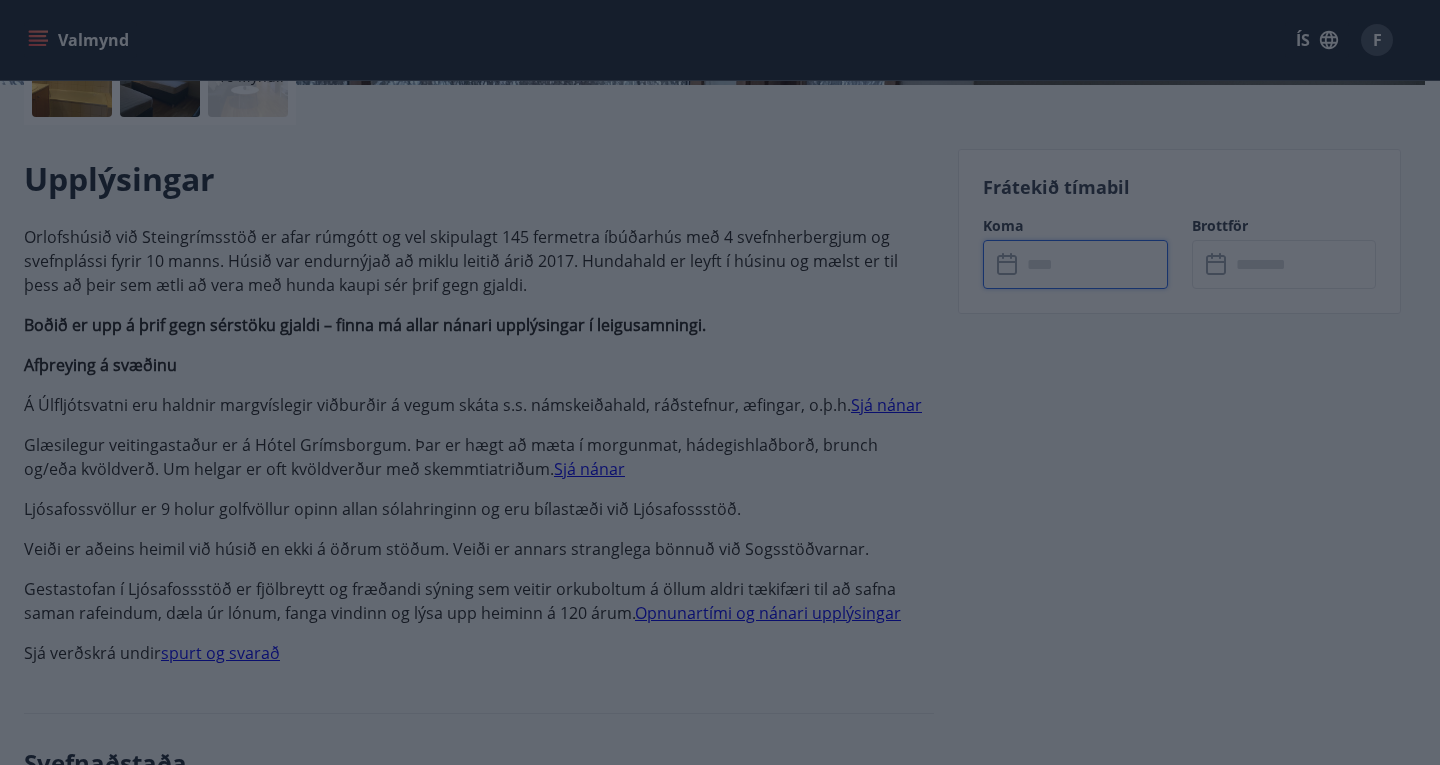 type on "******" 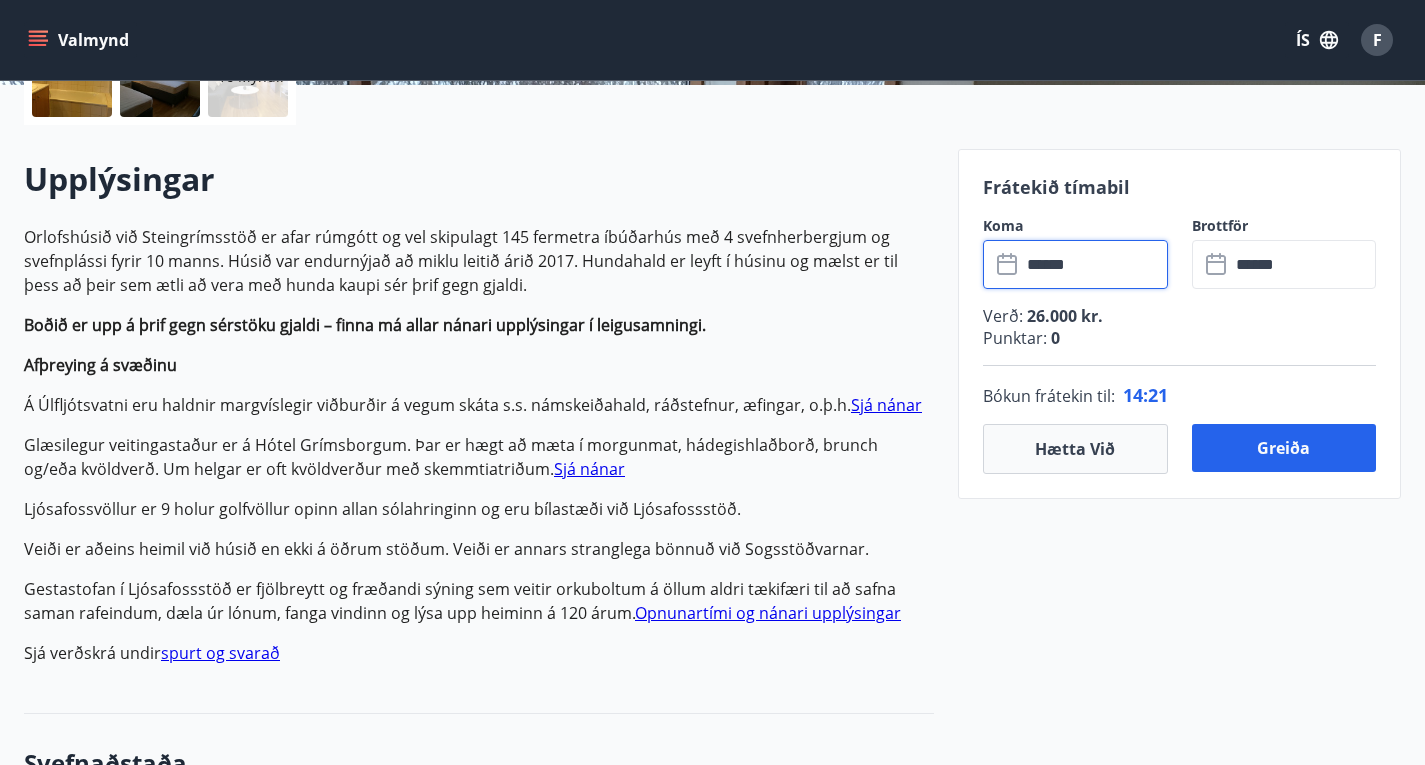 click on "******" at bounding box center (1094, 264) 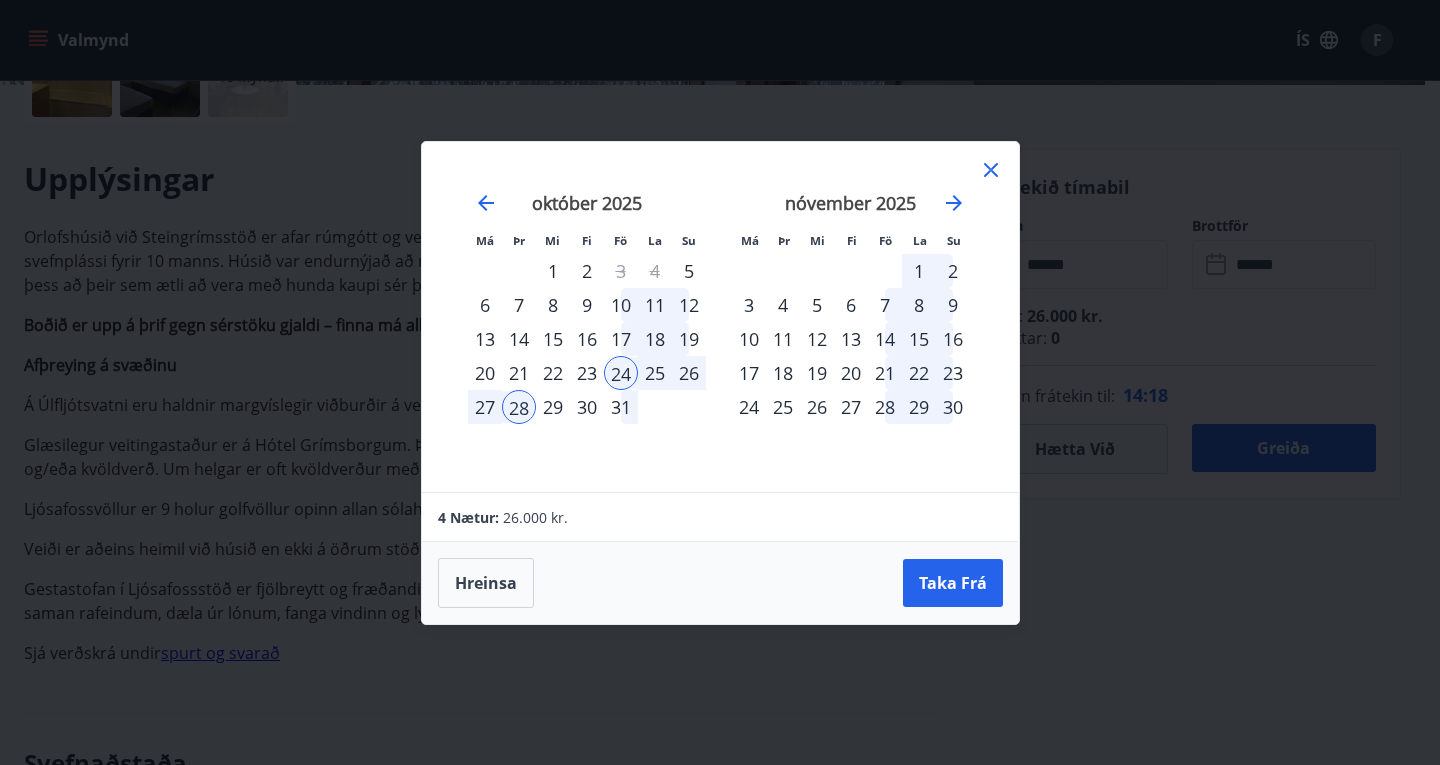 click on "23" at bounding box center (587, 373) 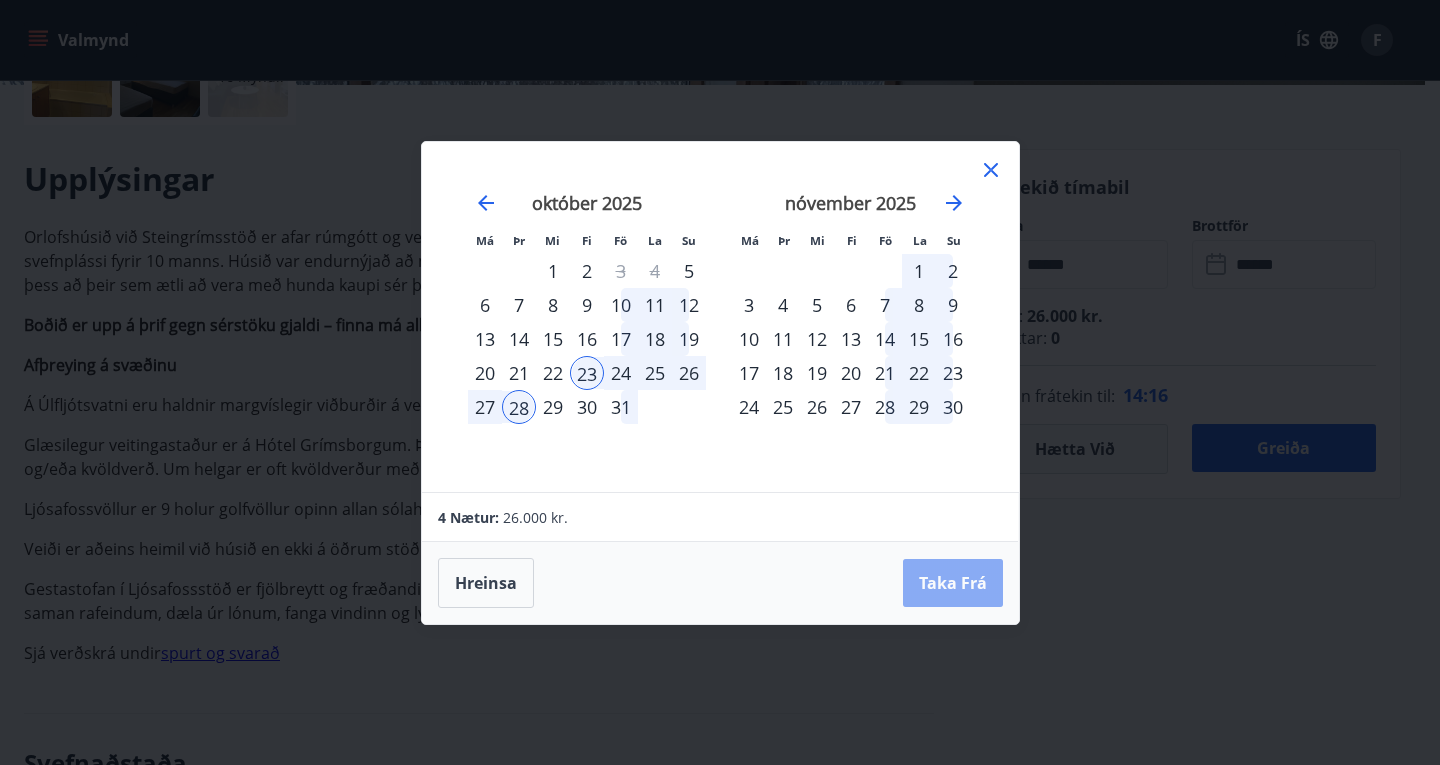click on "Taka Frá" at bounding box center (953, 583) 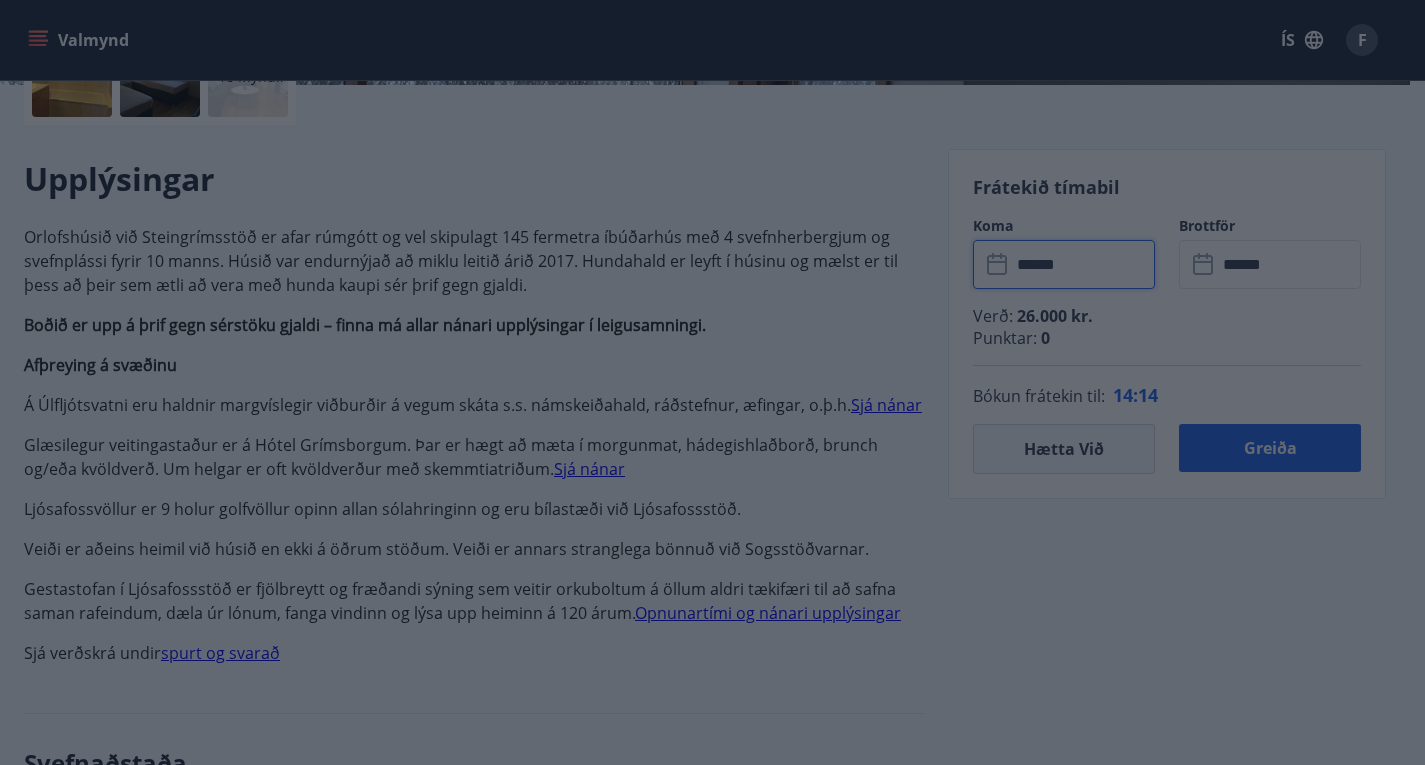 type on "******" 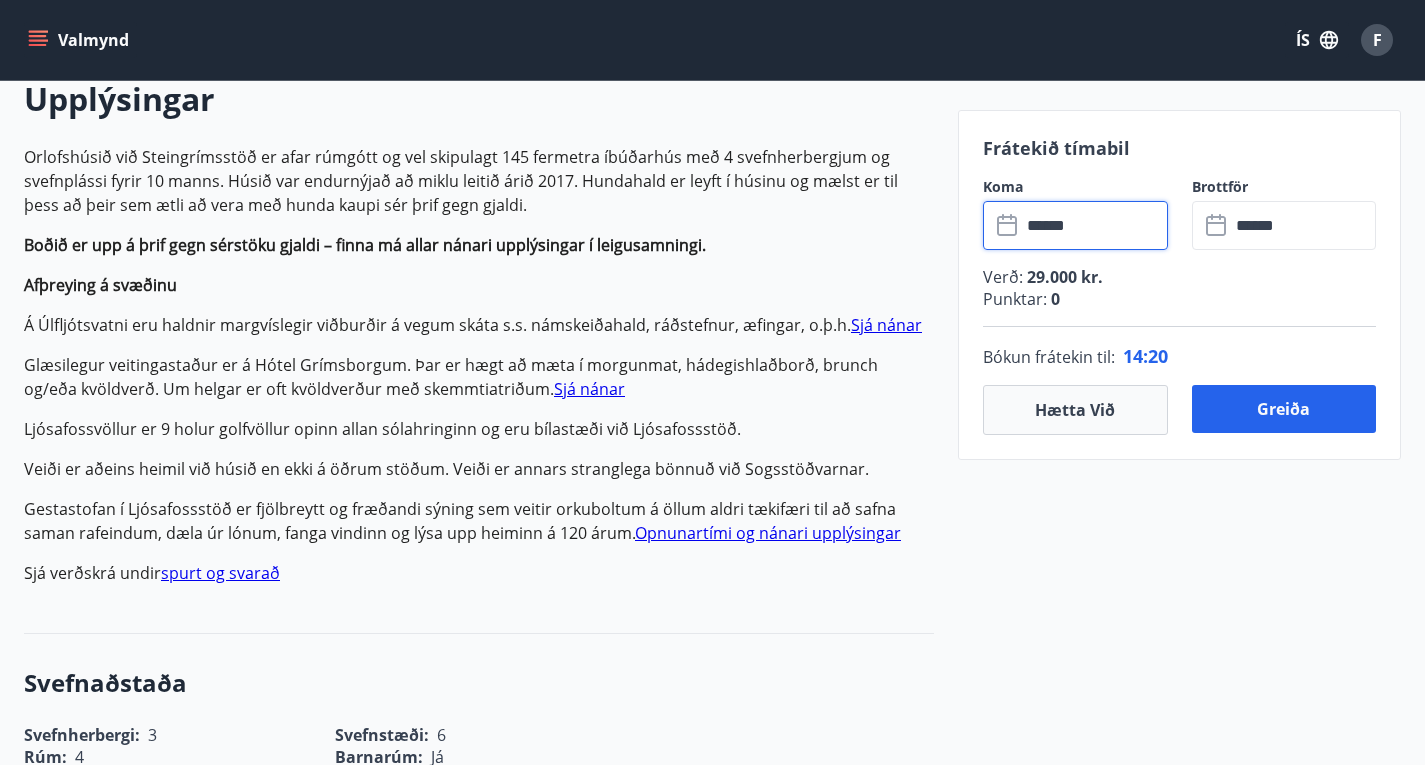 scroll, scrollTop: 596, scrollLeft: 0, axis: vertical 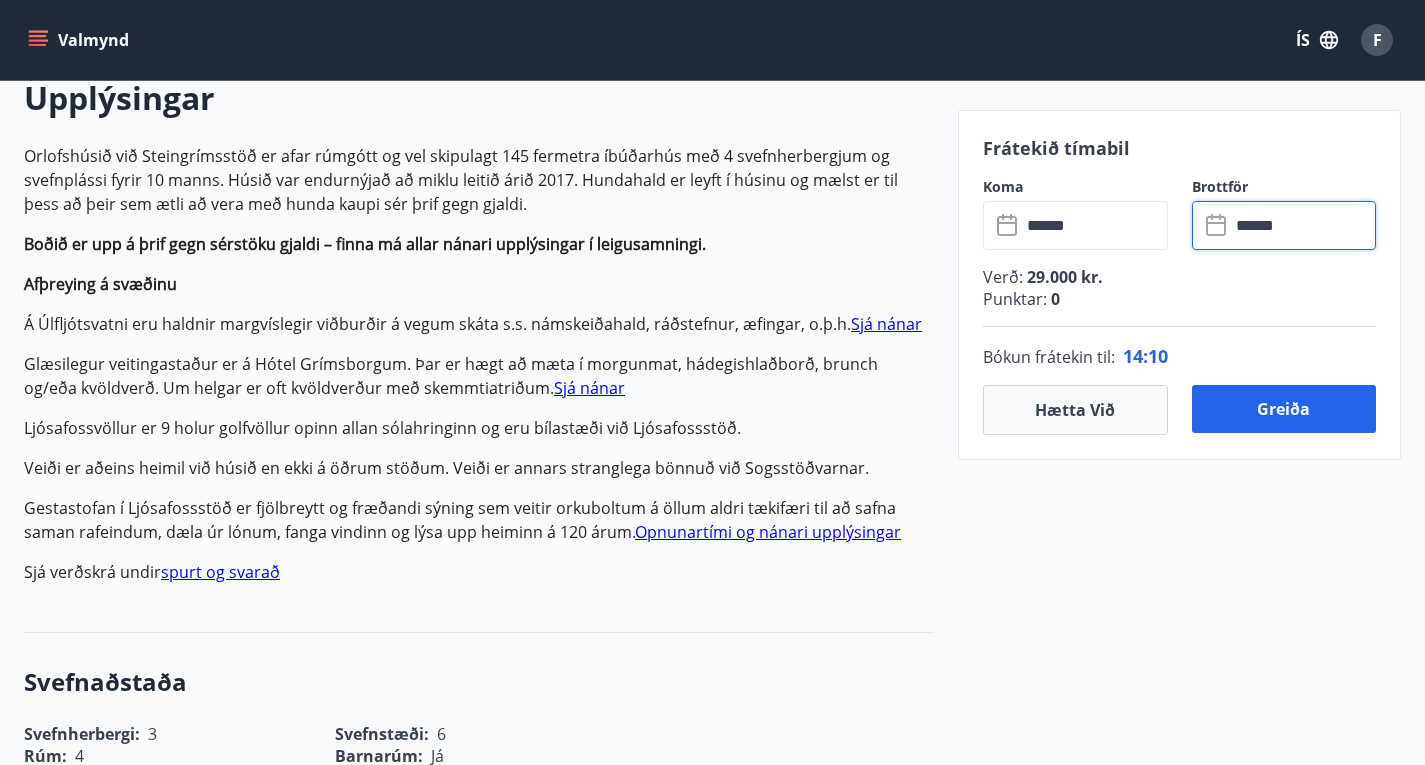 click on "******" at bounding box center (1303, 225) 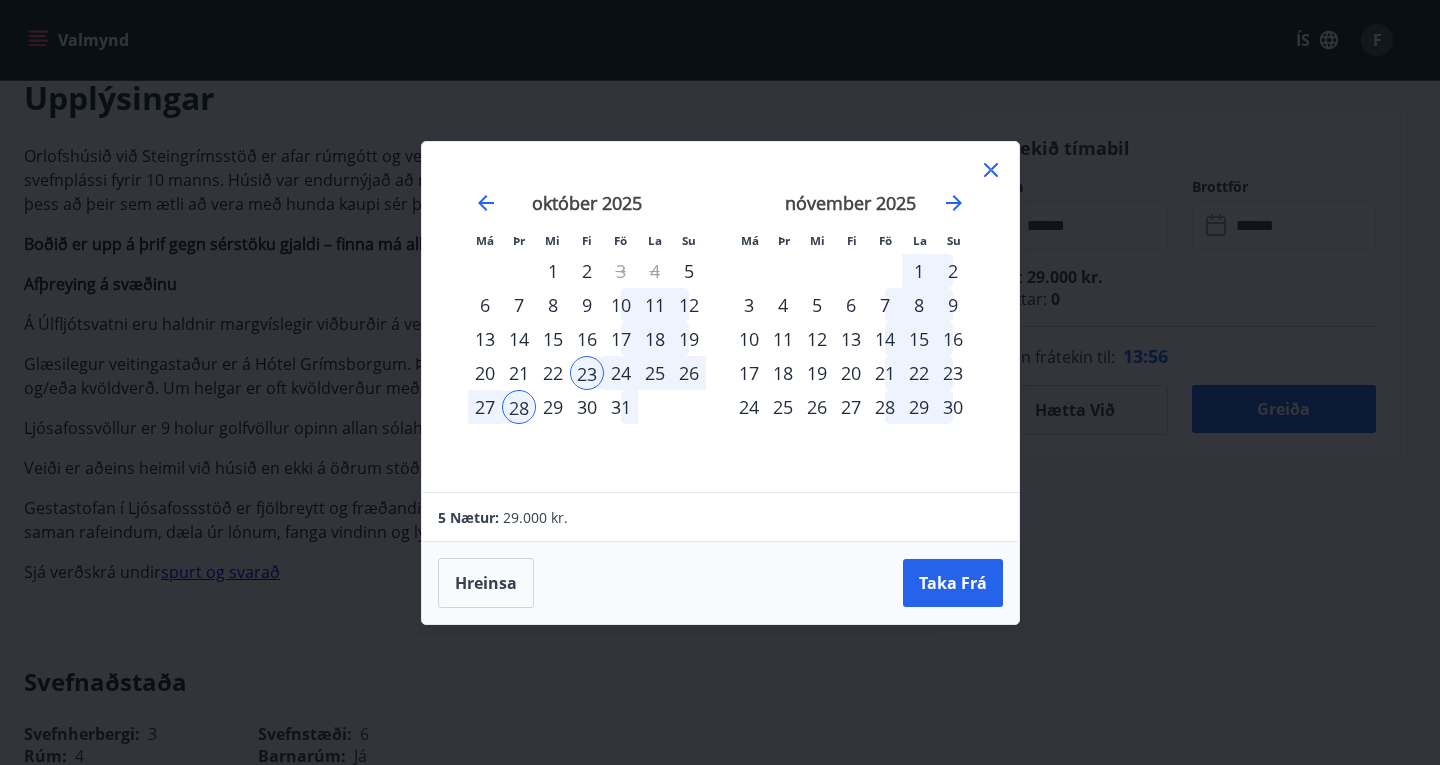 click on "26" at bounding box center (689, 373) 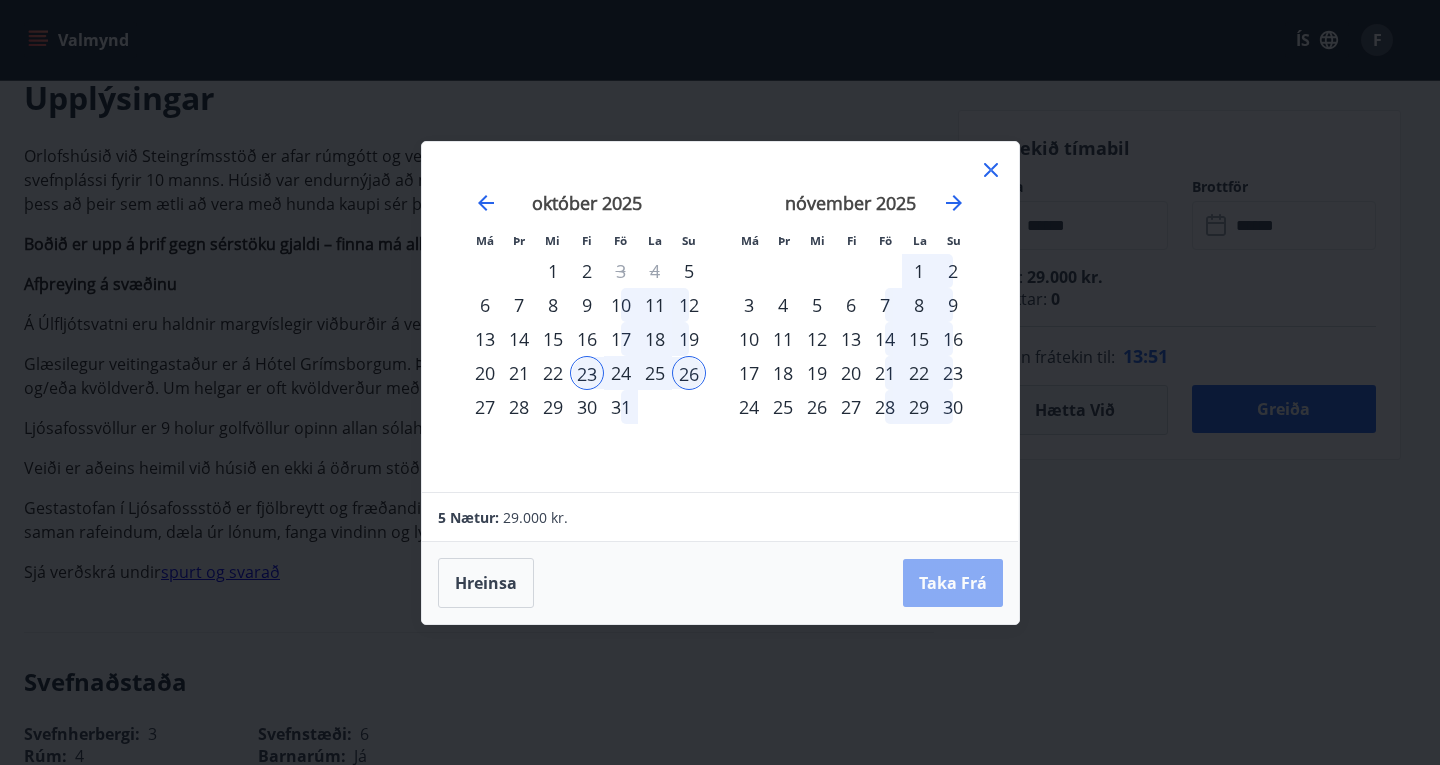 click on "Taka Frá" at bounding box center [953, 583] 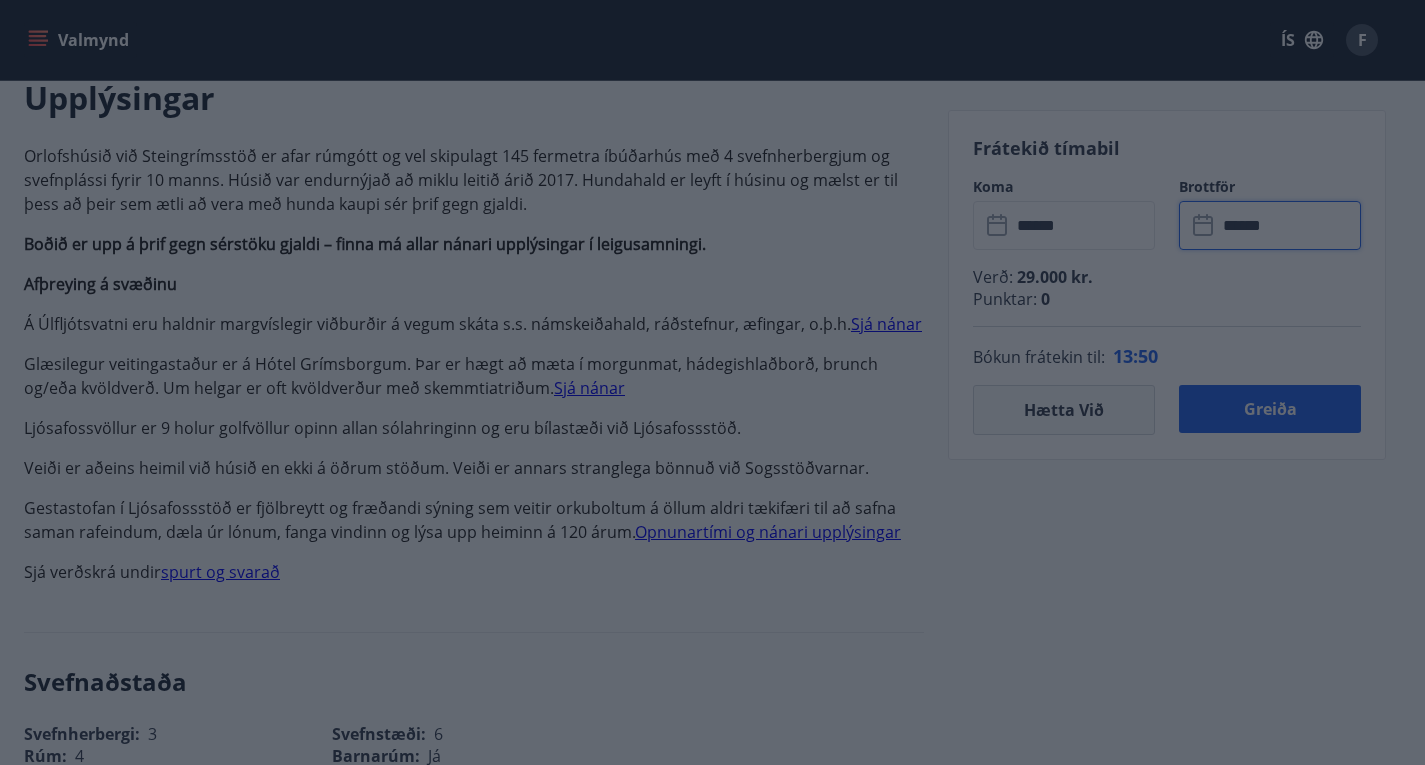 type on "******" 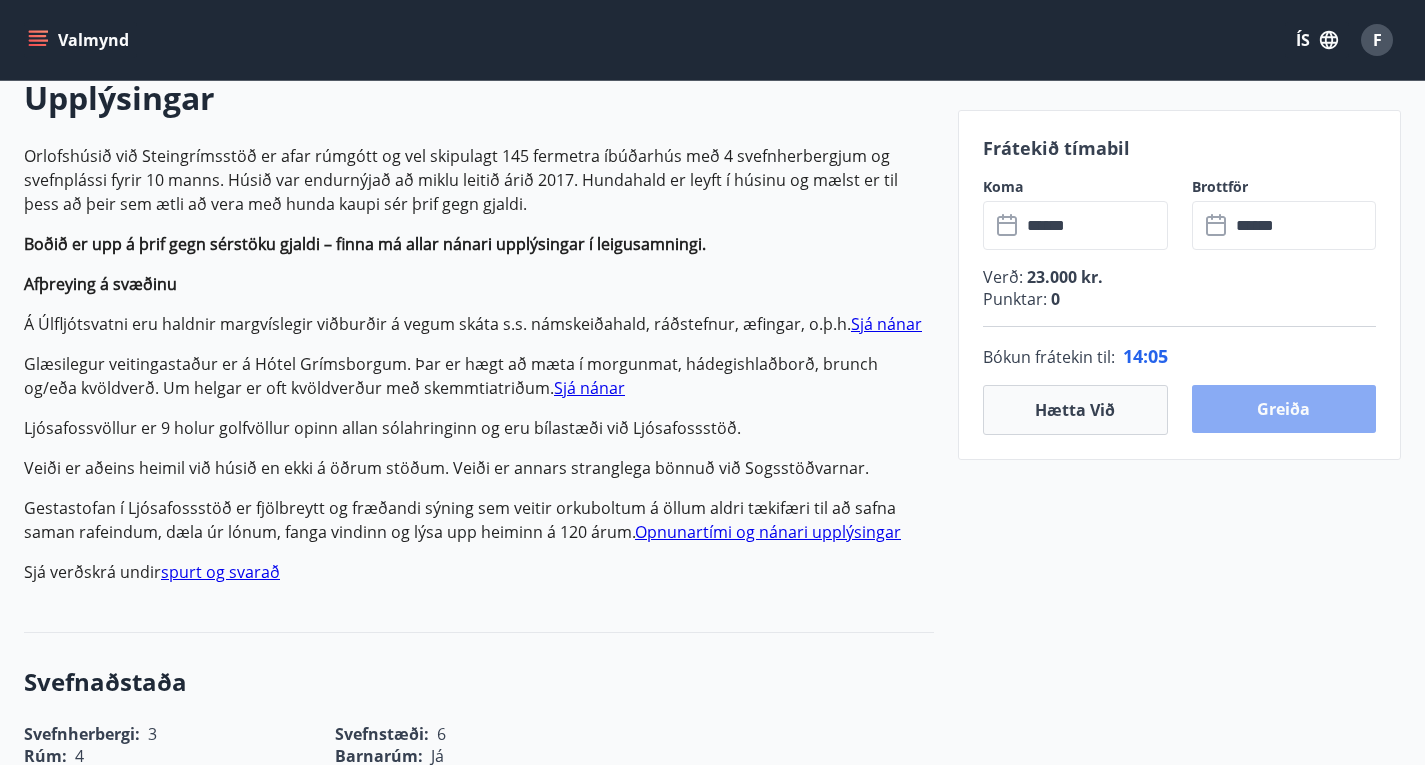 click on "Greiða" at bounding box center (1284, 409) 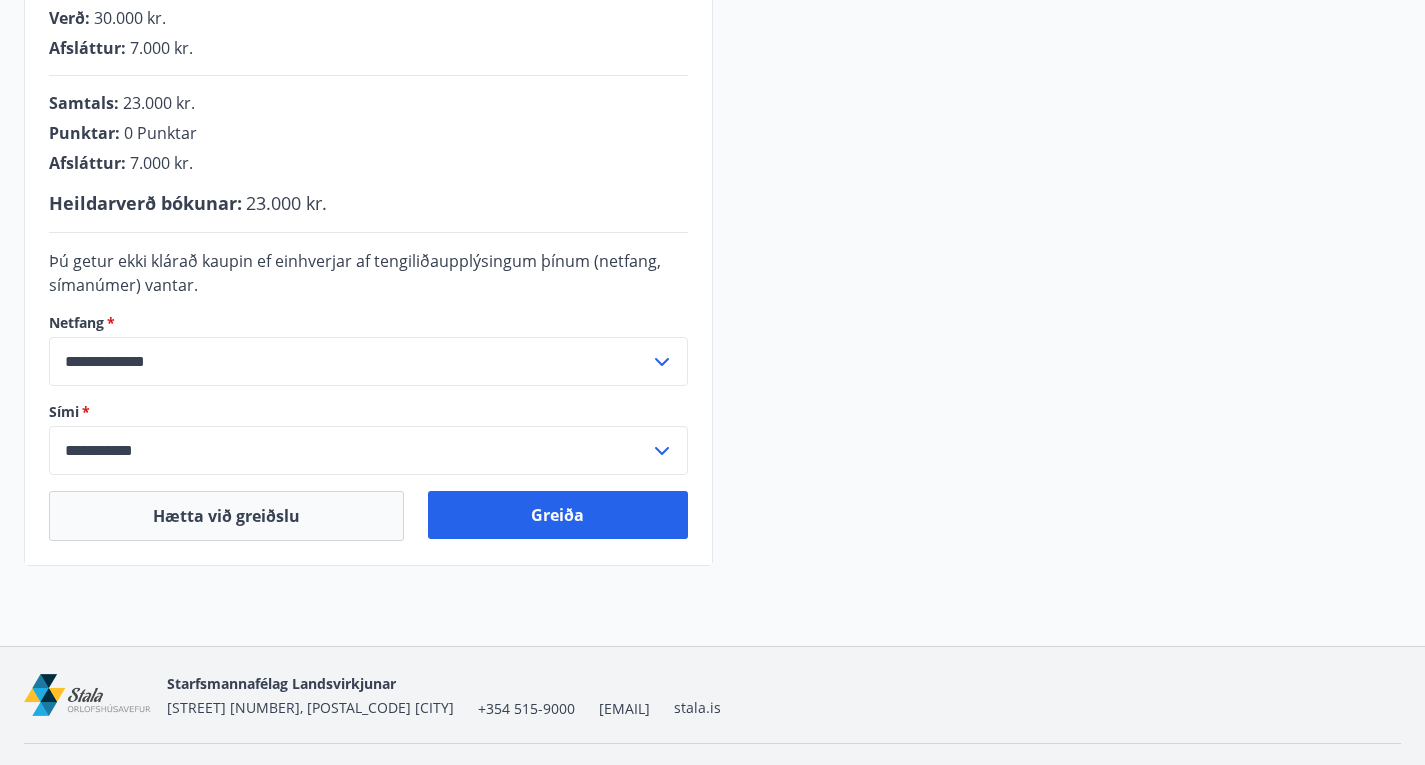 scroll, scrollTop: 517, scrollLeft: 0, axis: vertical 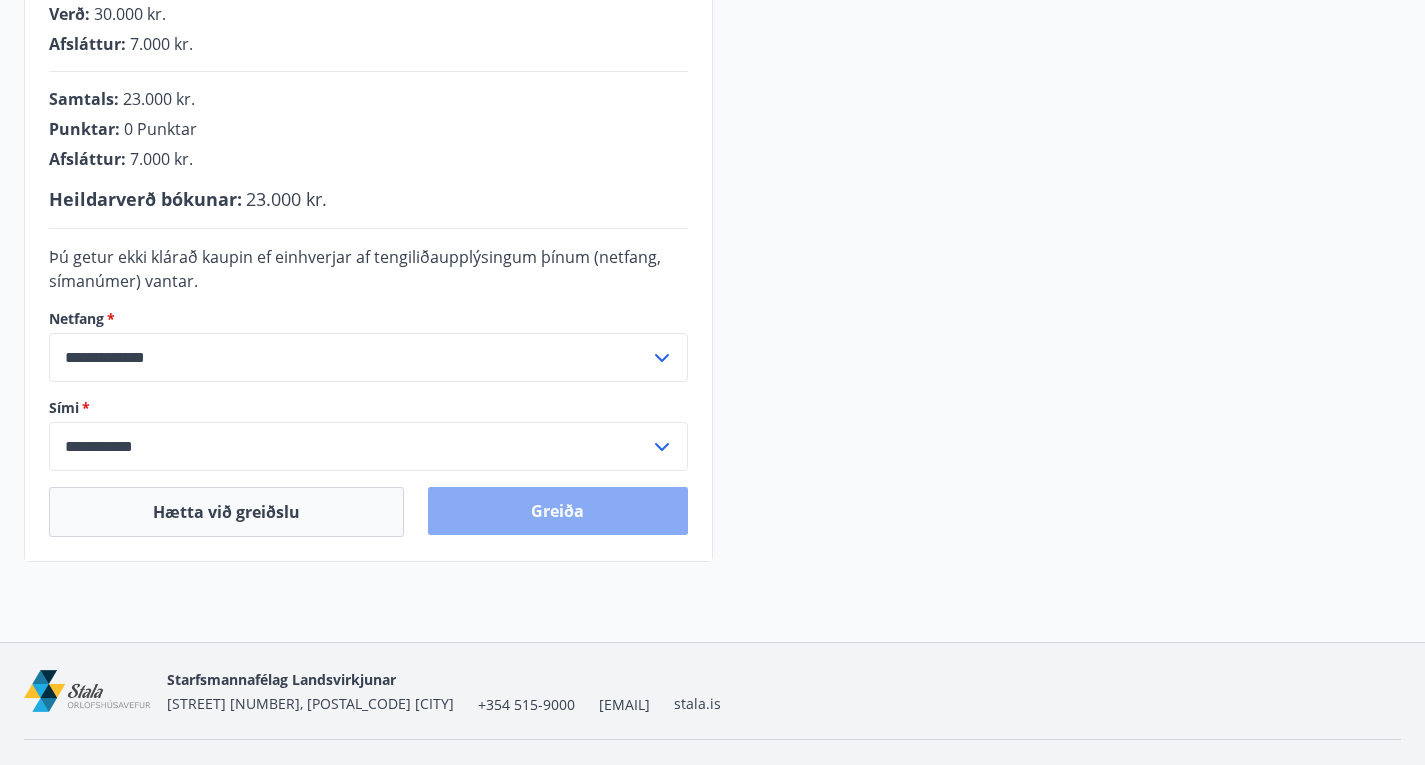 click on "Greiða" at bounding box center [557, 511] 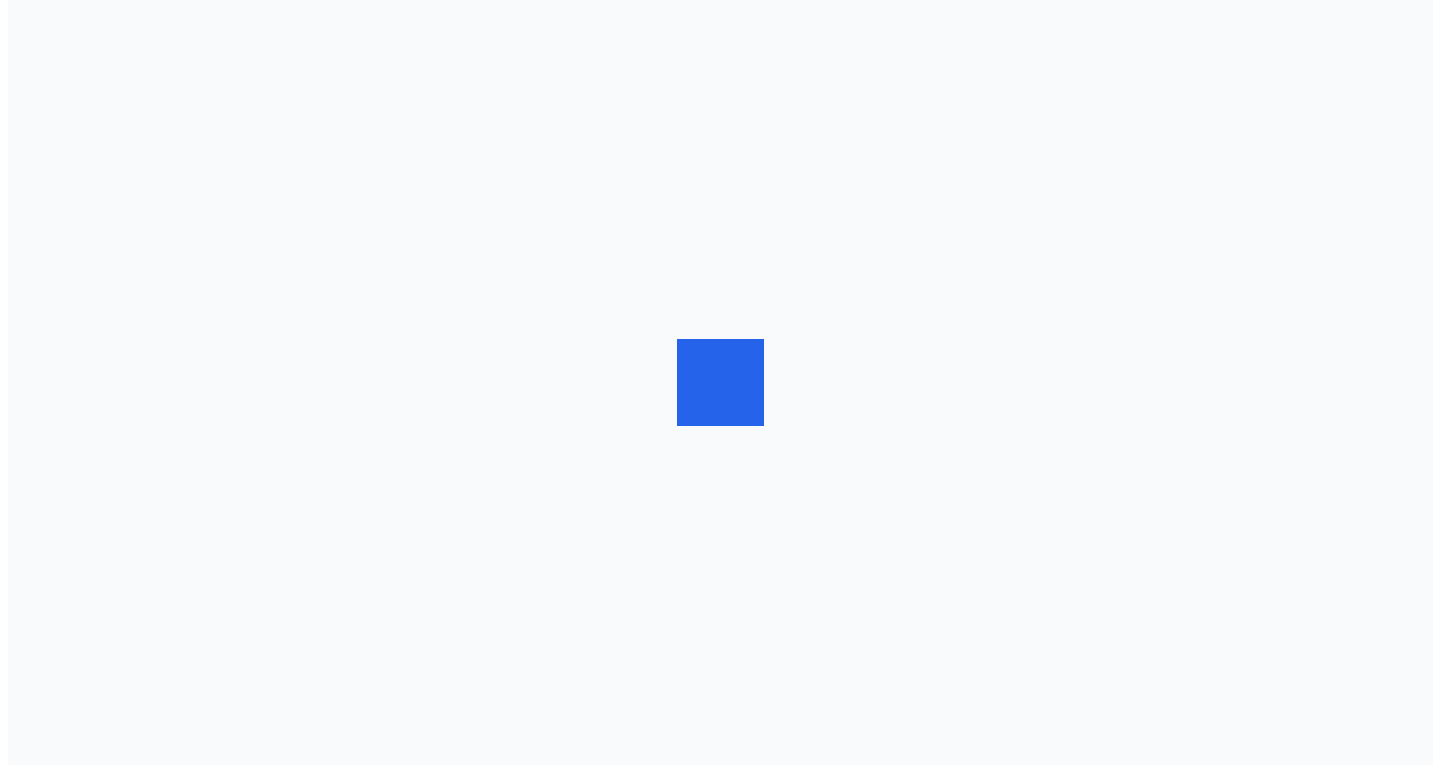 scroll, scrollTop: 0, scrollLeft: 0, axis: both 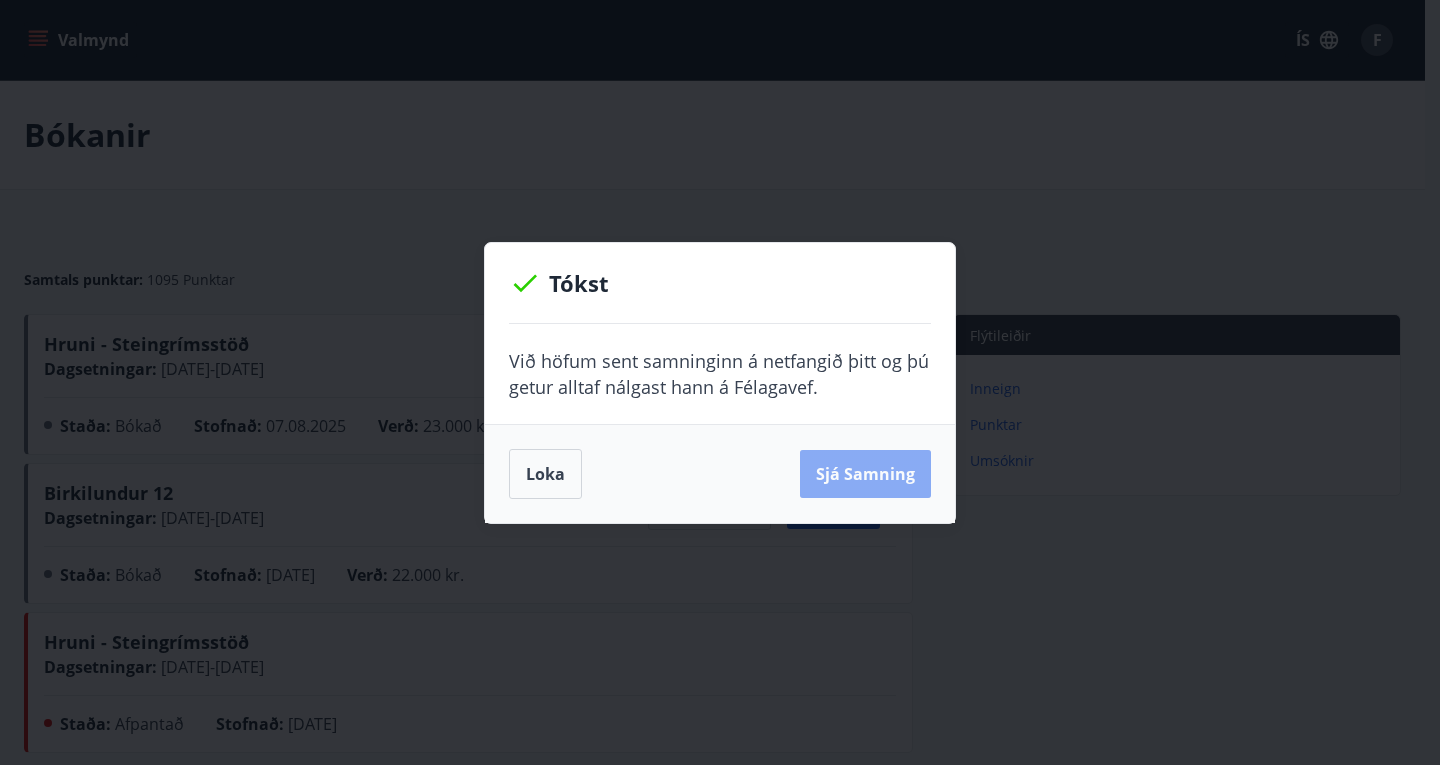click on "Sjá samning" at bounding box center (865, 474) 